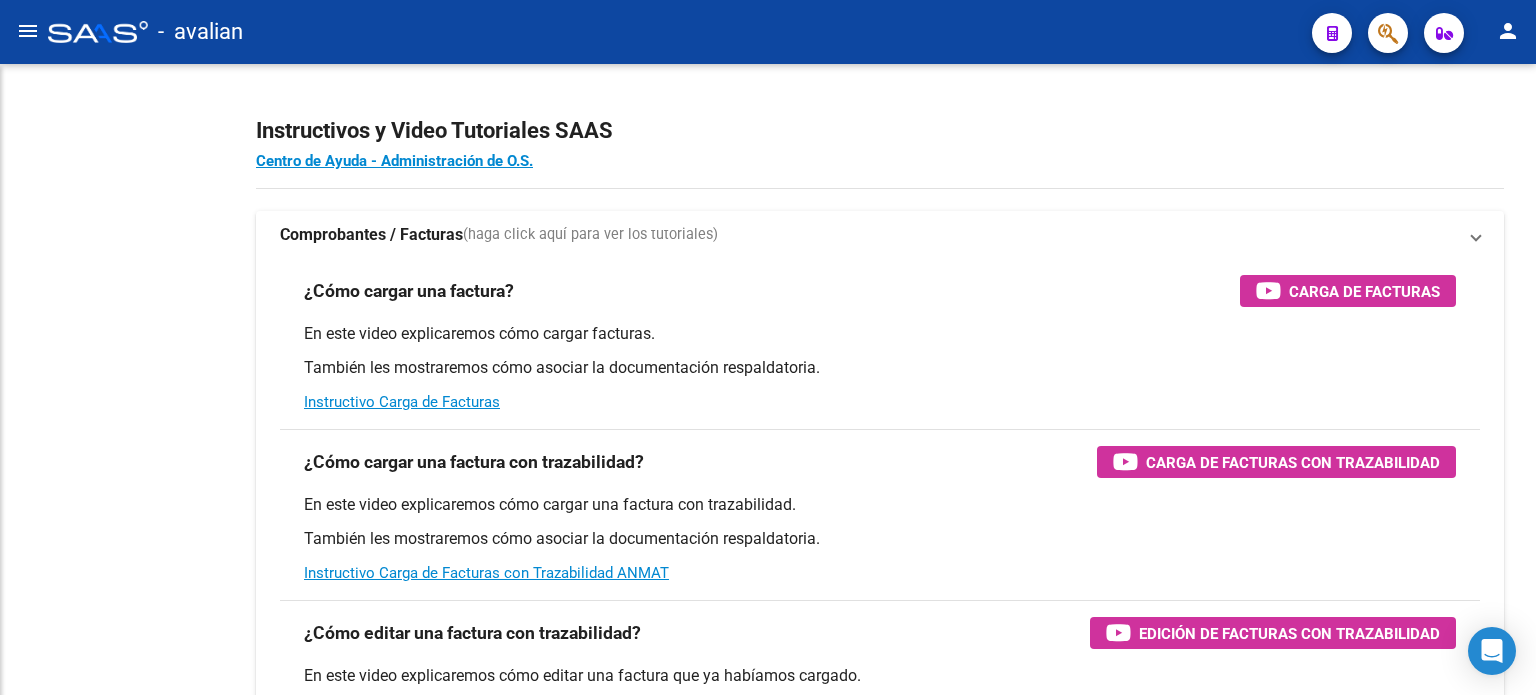 scroll, scrollTop: 0, scrollLeft: 0, axis: both 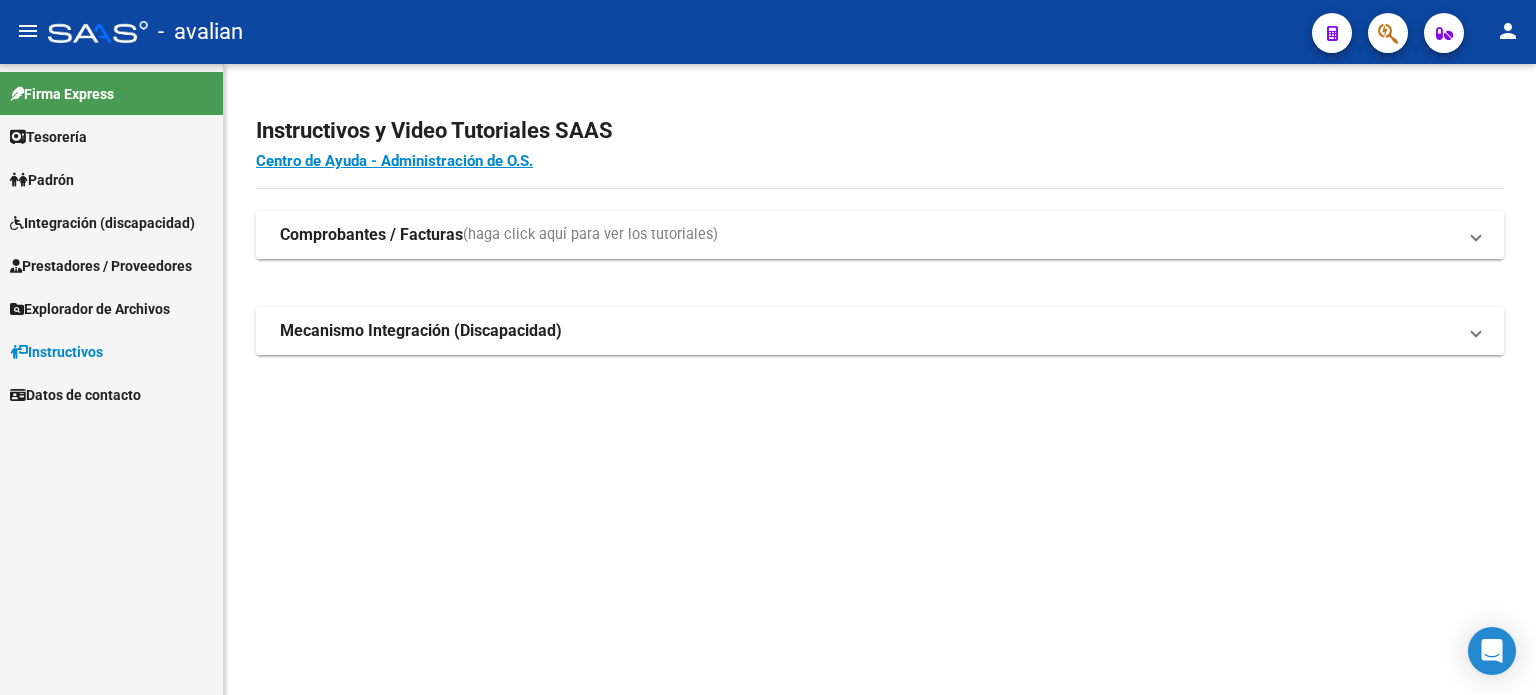 click on "Instructivos" at bounding box center [56, 352] 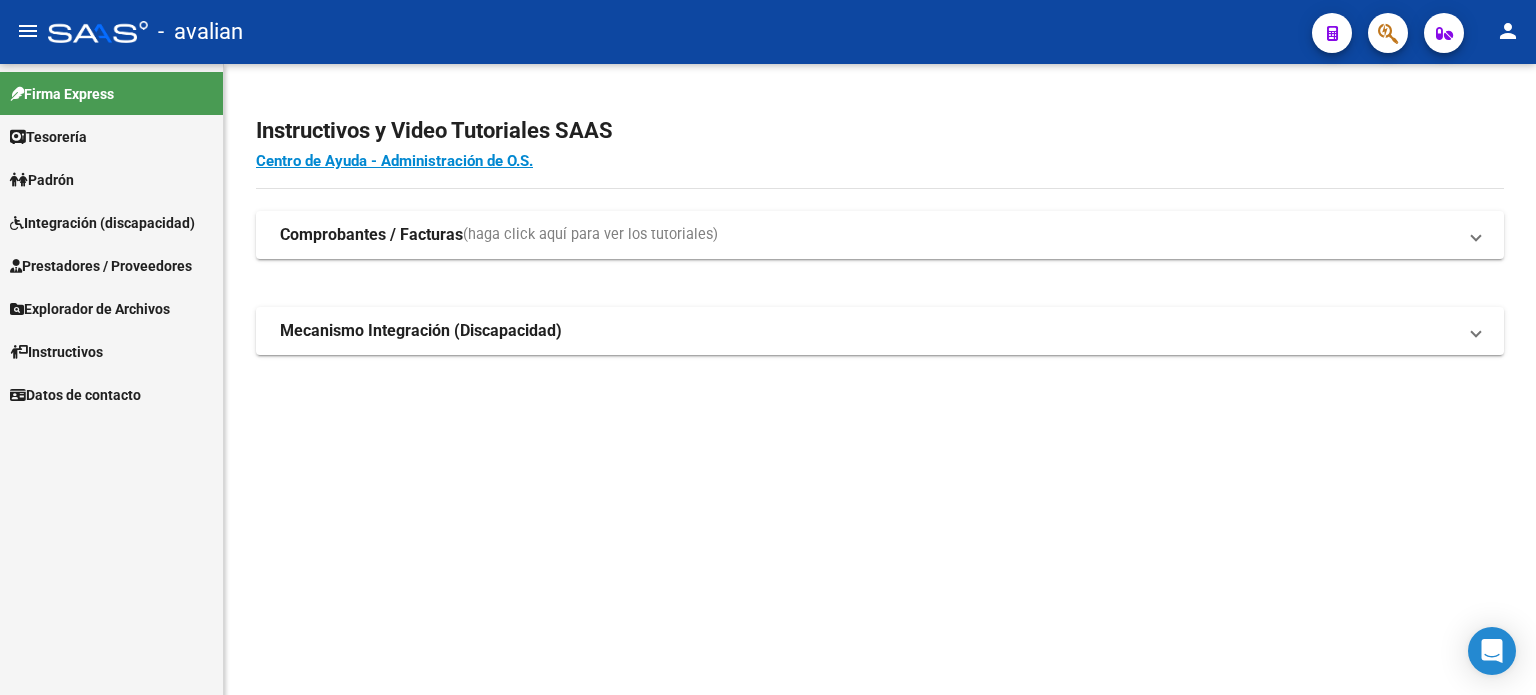 click on "Instructivos" at bounding box center [56, 352] 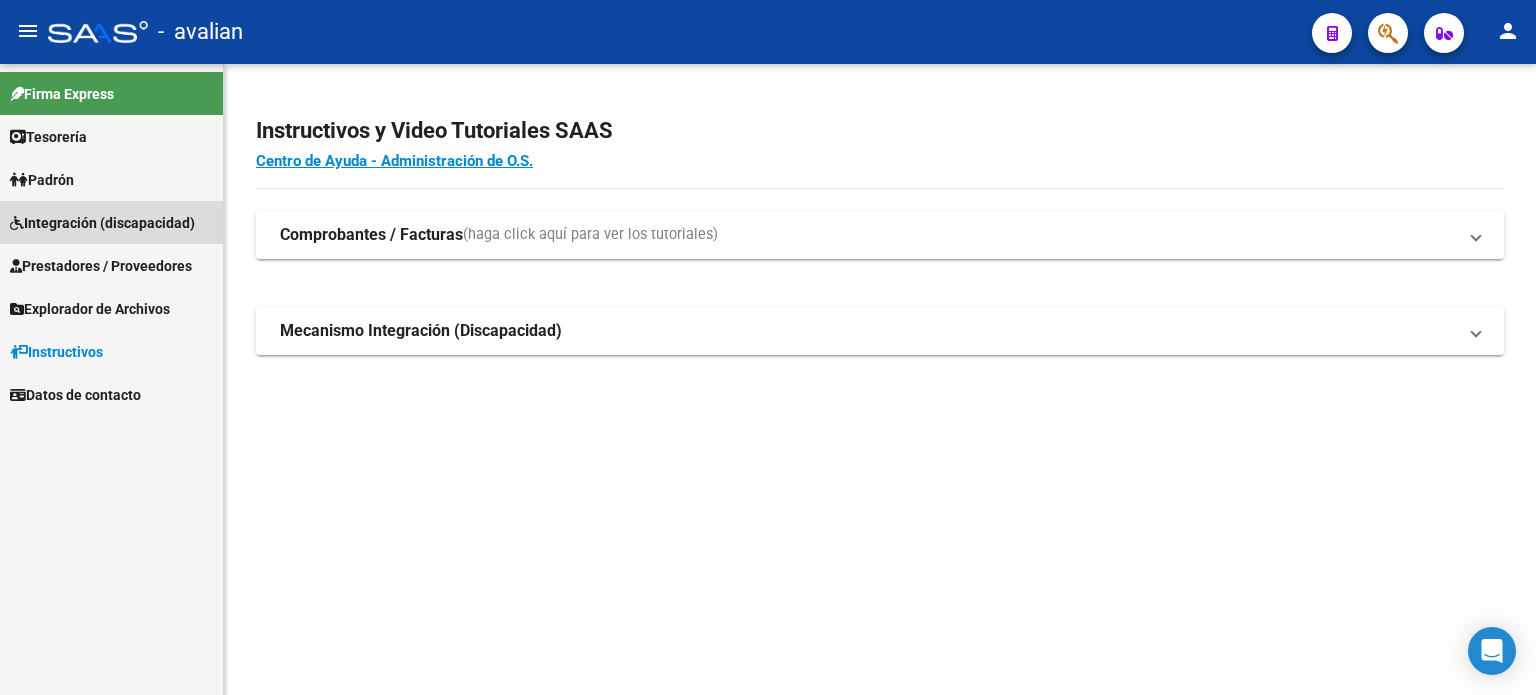 click on "Integración (discapacidad)" at bounding box center [102, 223] 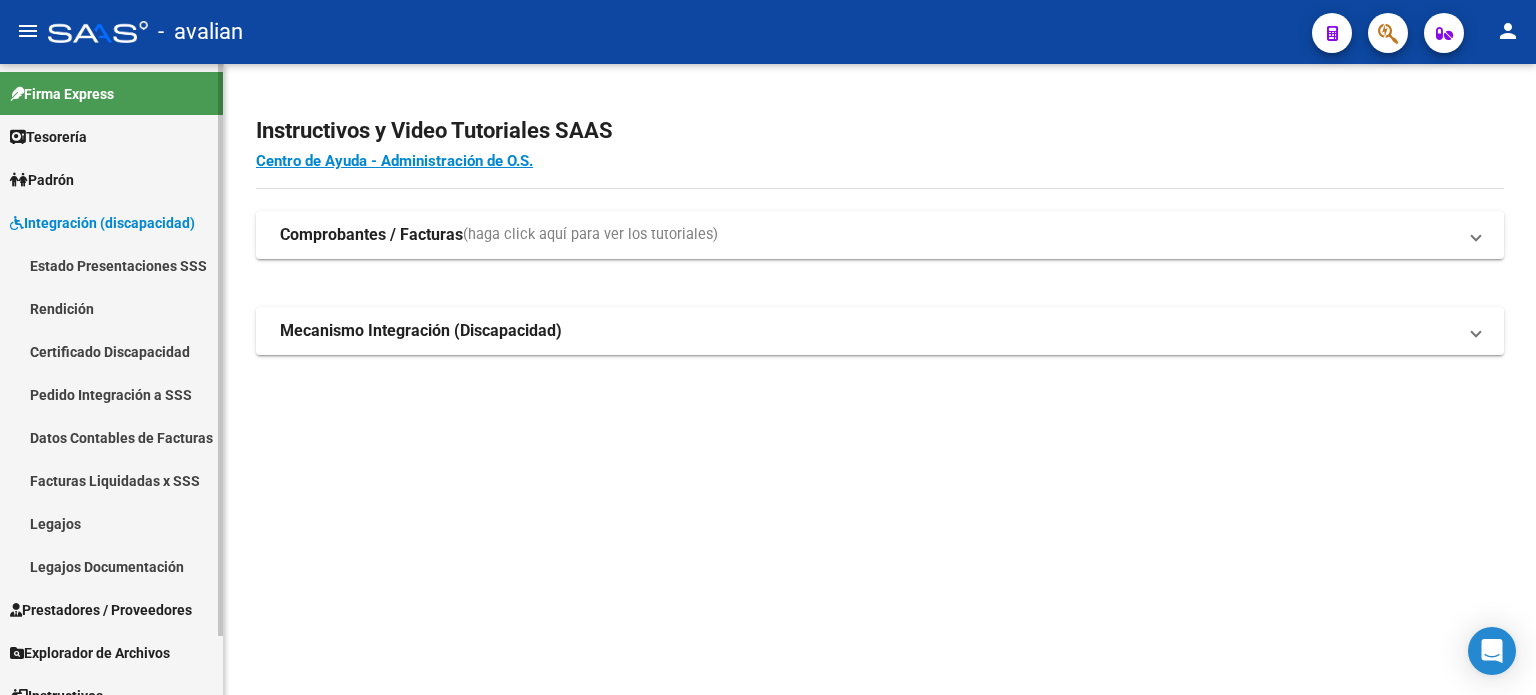 click on "Legajos Documentación" at bounding box center [111, 566] 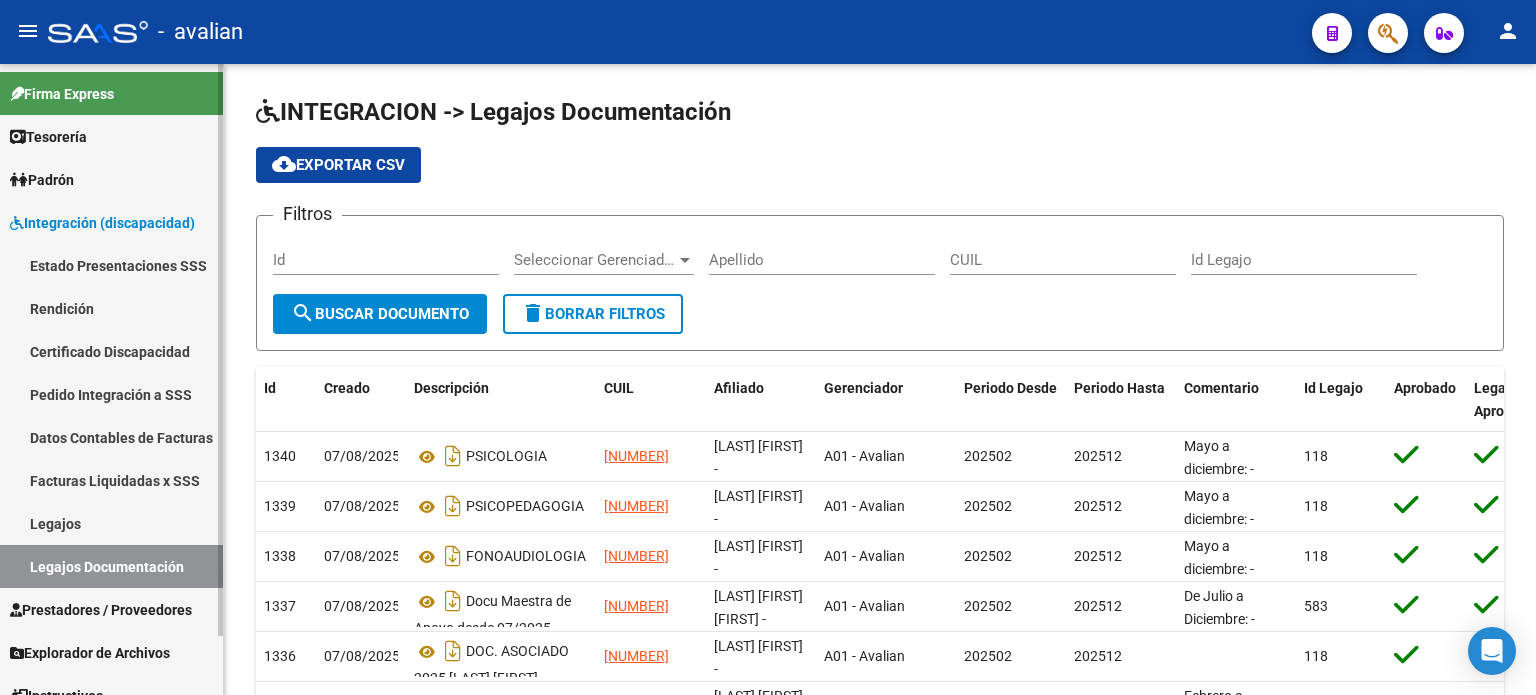 click on "Legajos" at bounding box center [111, 523] 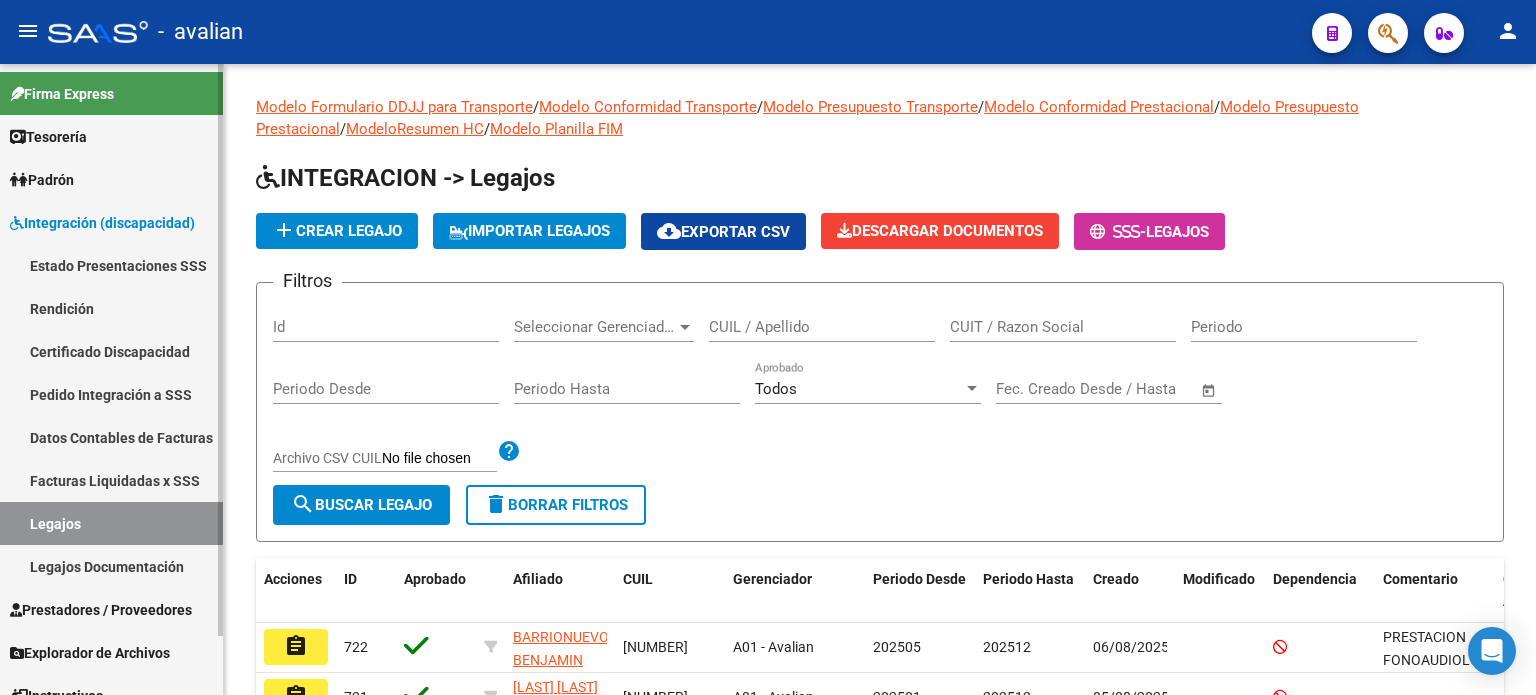 click on "Legajos Documentación" at bounding box center (111, 566) 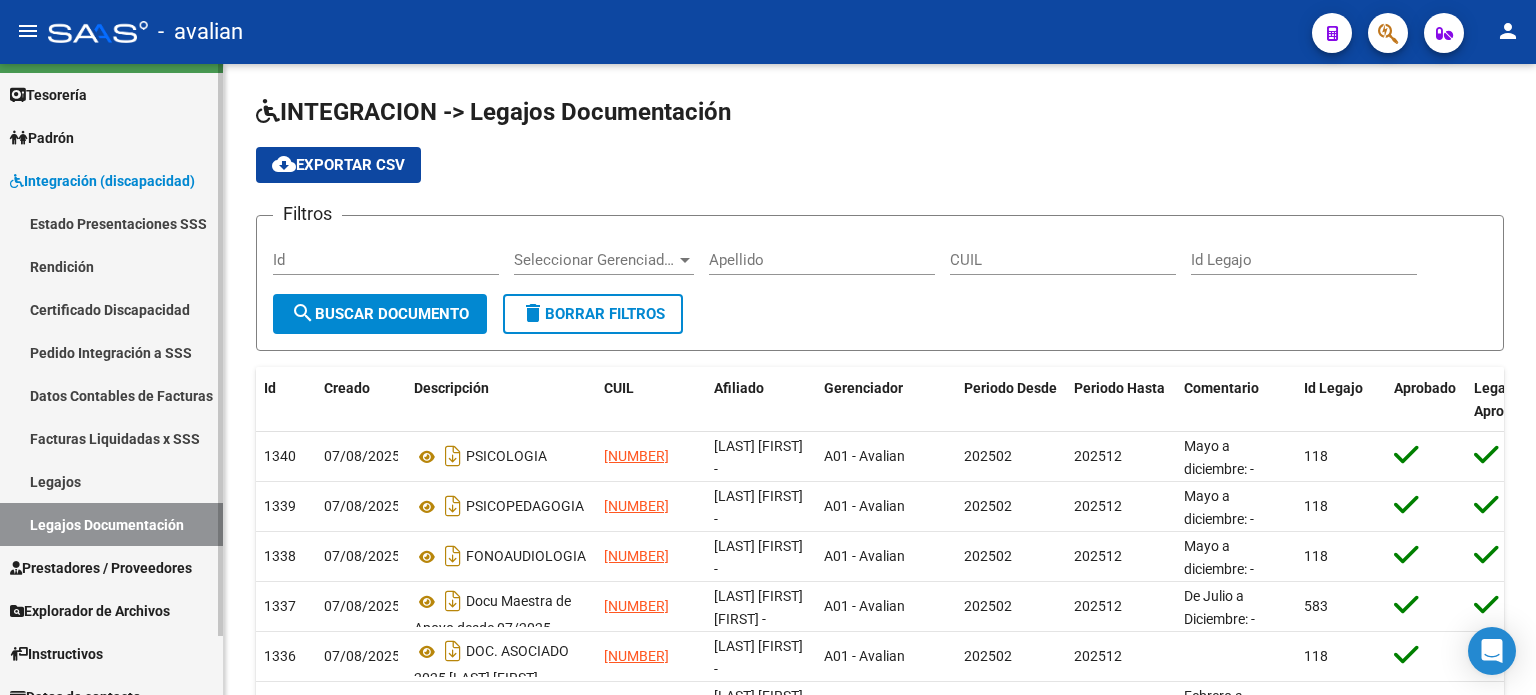 scroll, scrollTop: 64, scrollLeft: 0, axis: vertical 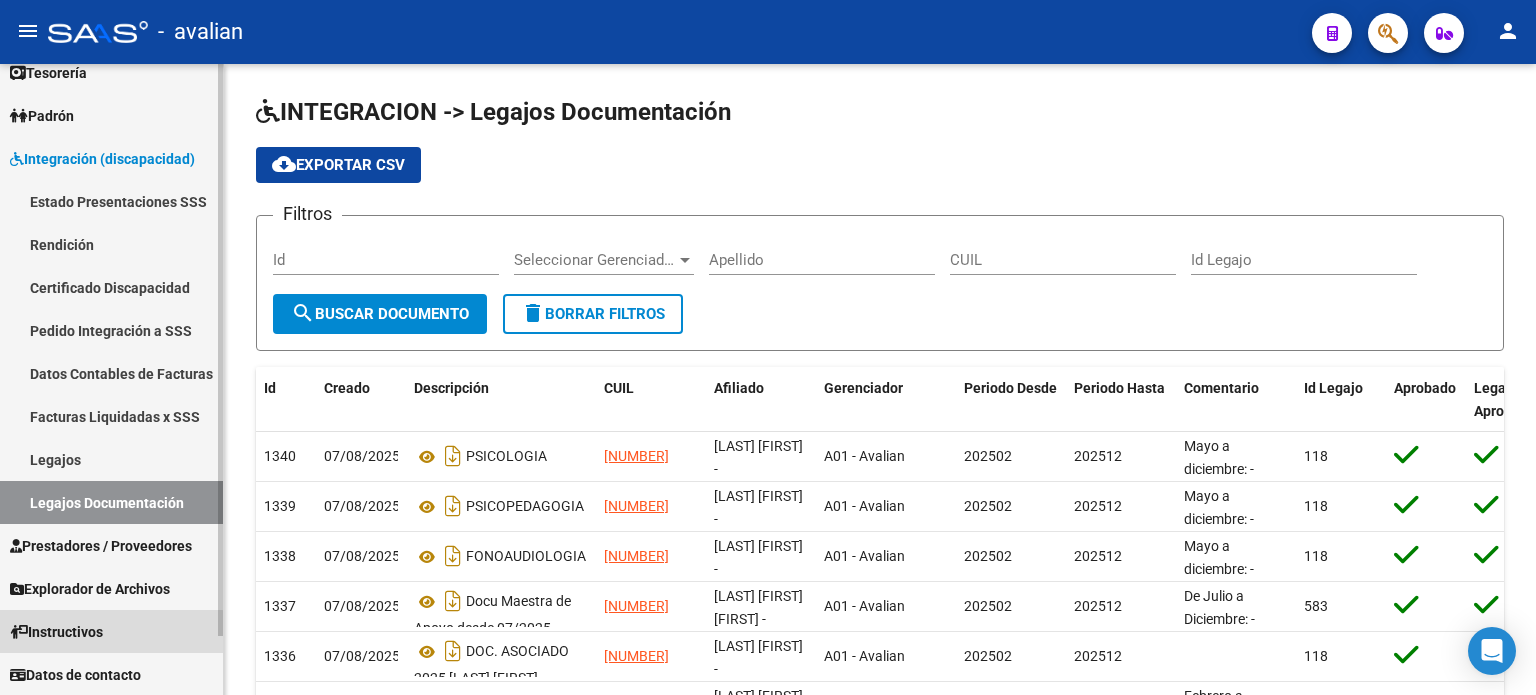 click on "Instructivos" at bounding box center [56, 632] 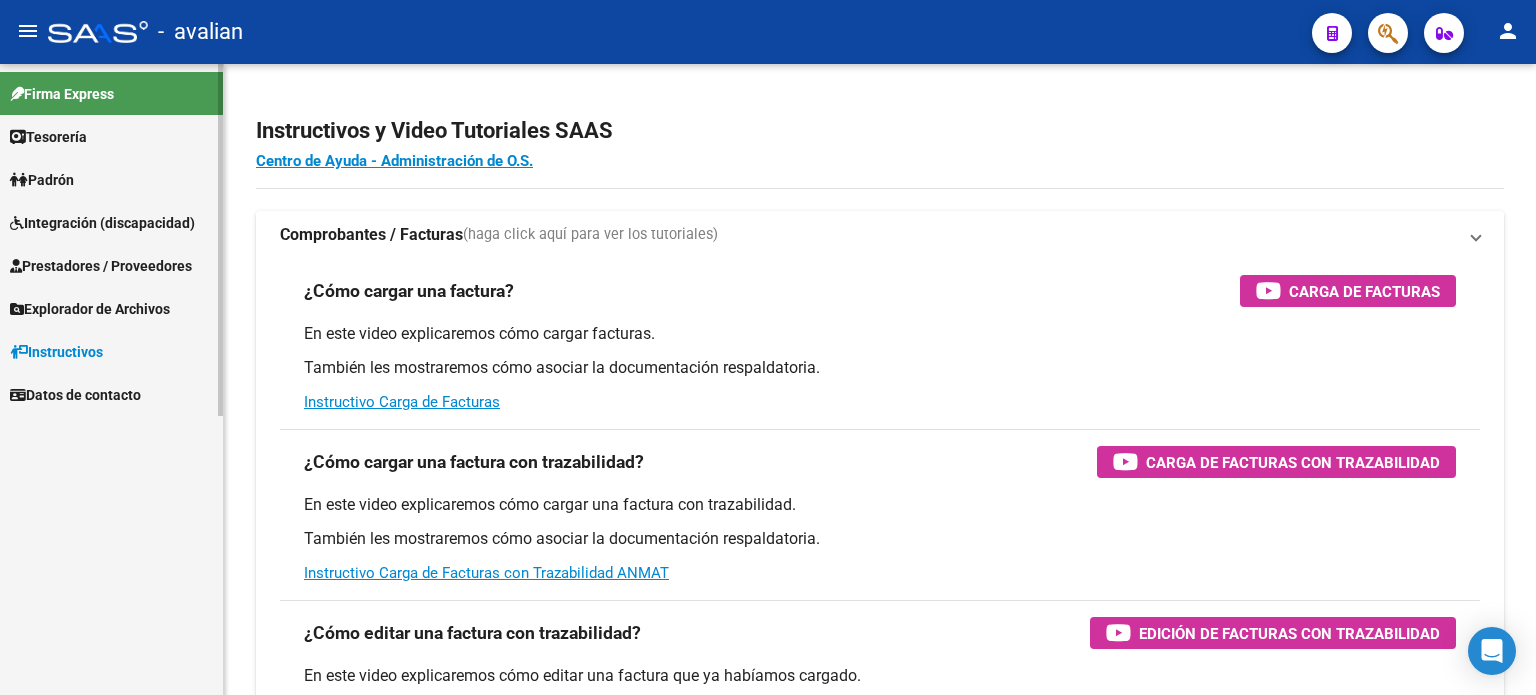 scroll, scrollTop: 0, scrollLeft: 0, axis: both 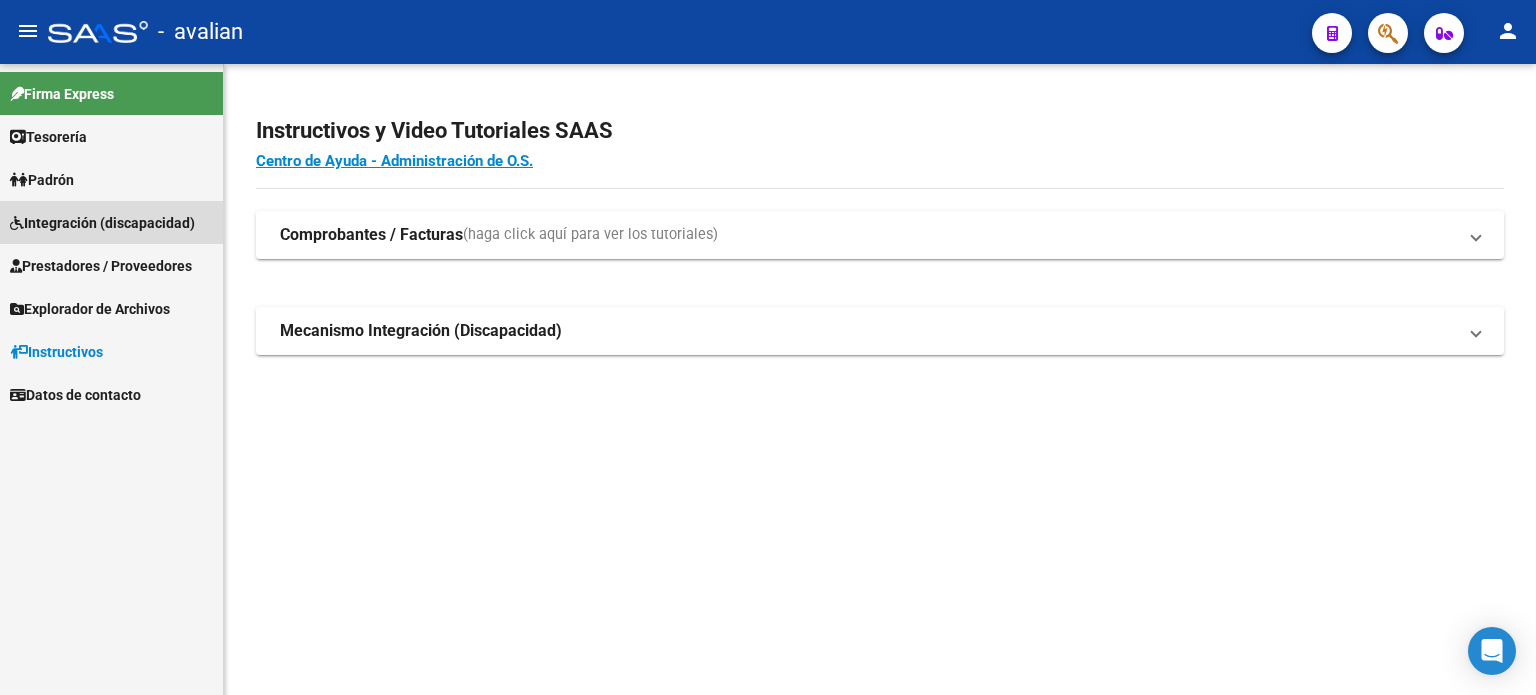 click on "Integración (discapacidad)" at bounding box center [102, 223] 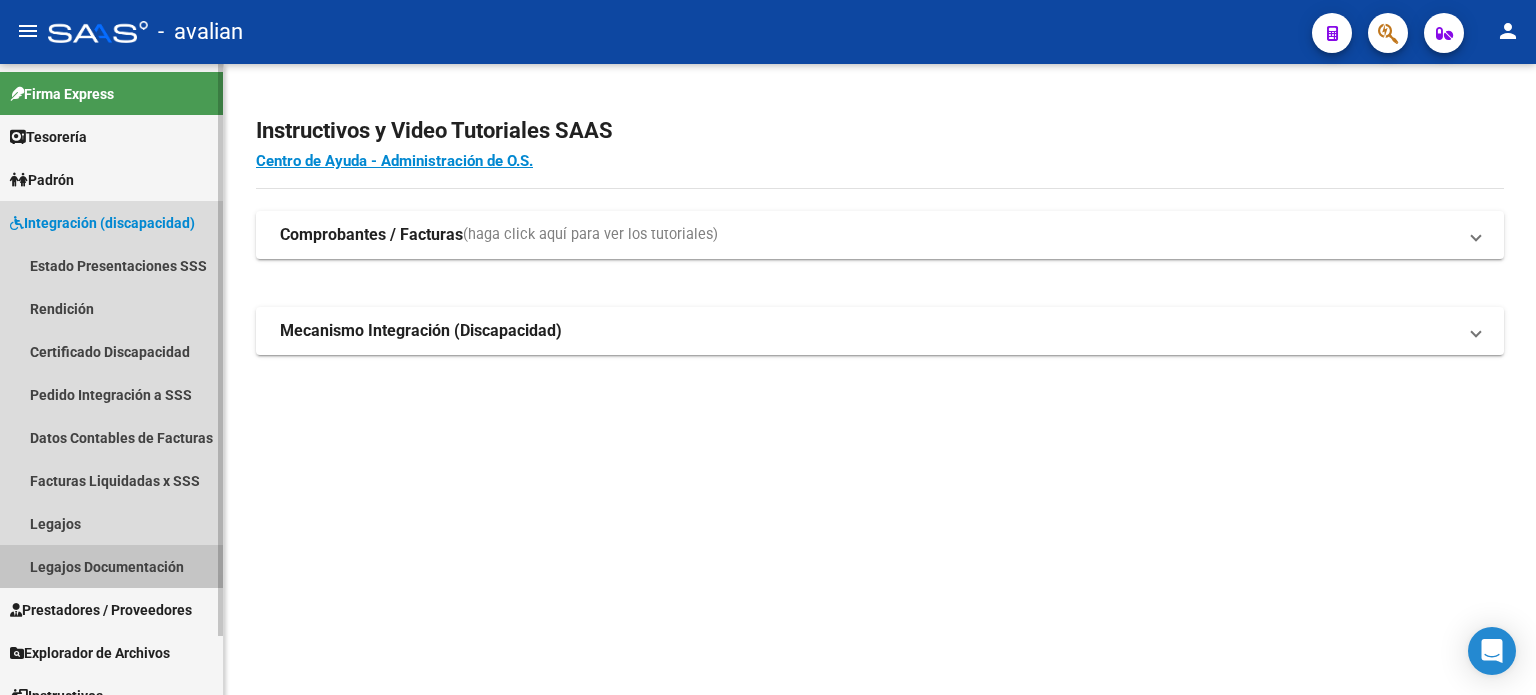 click on "Legajos Documentación" at bounding box center [111, 566] 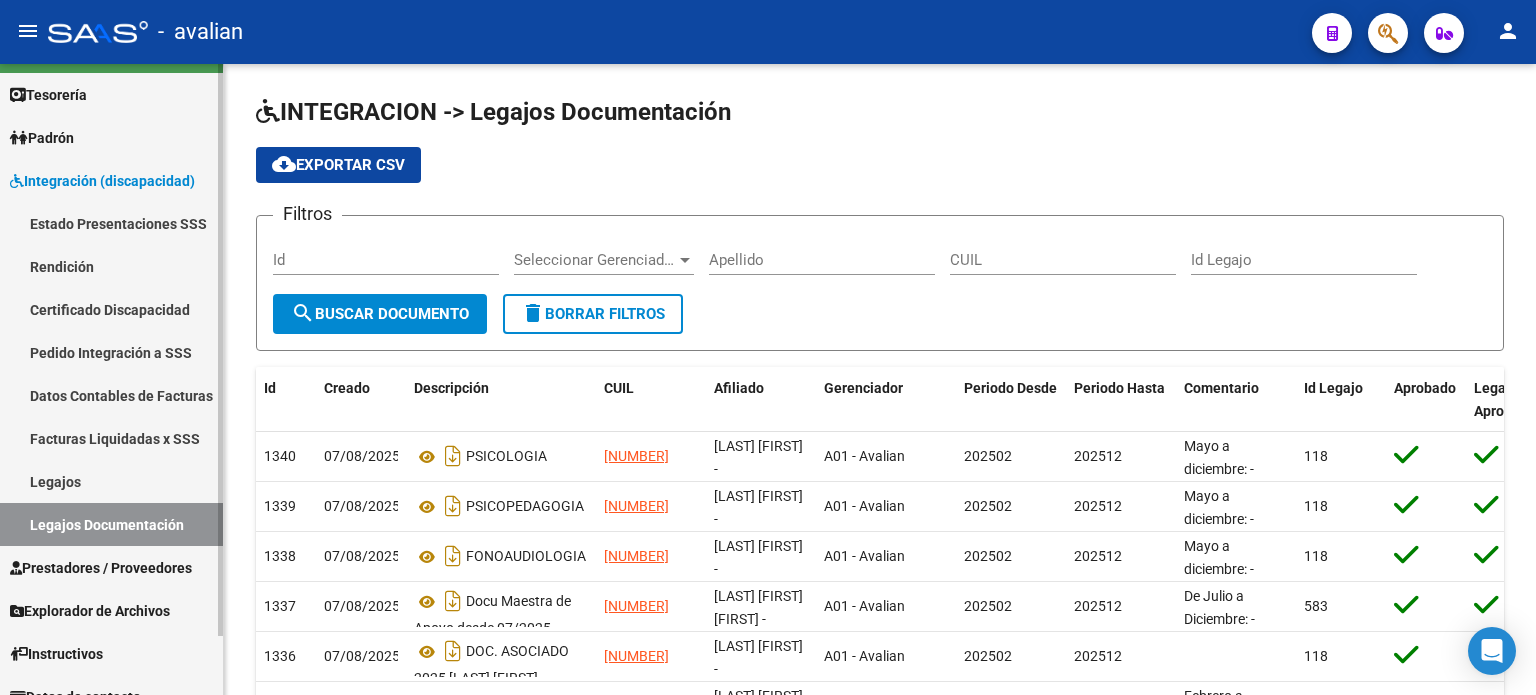 scroll, scrollTop: 64, scrollLeft: 0, axis: vertical 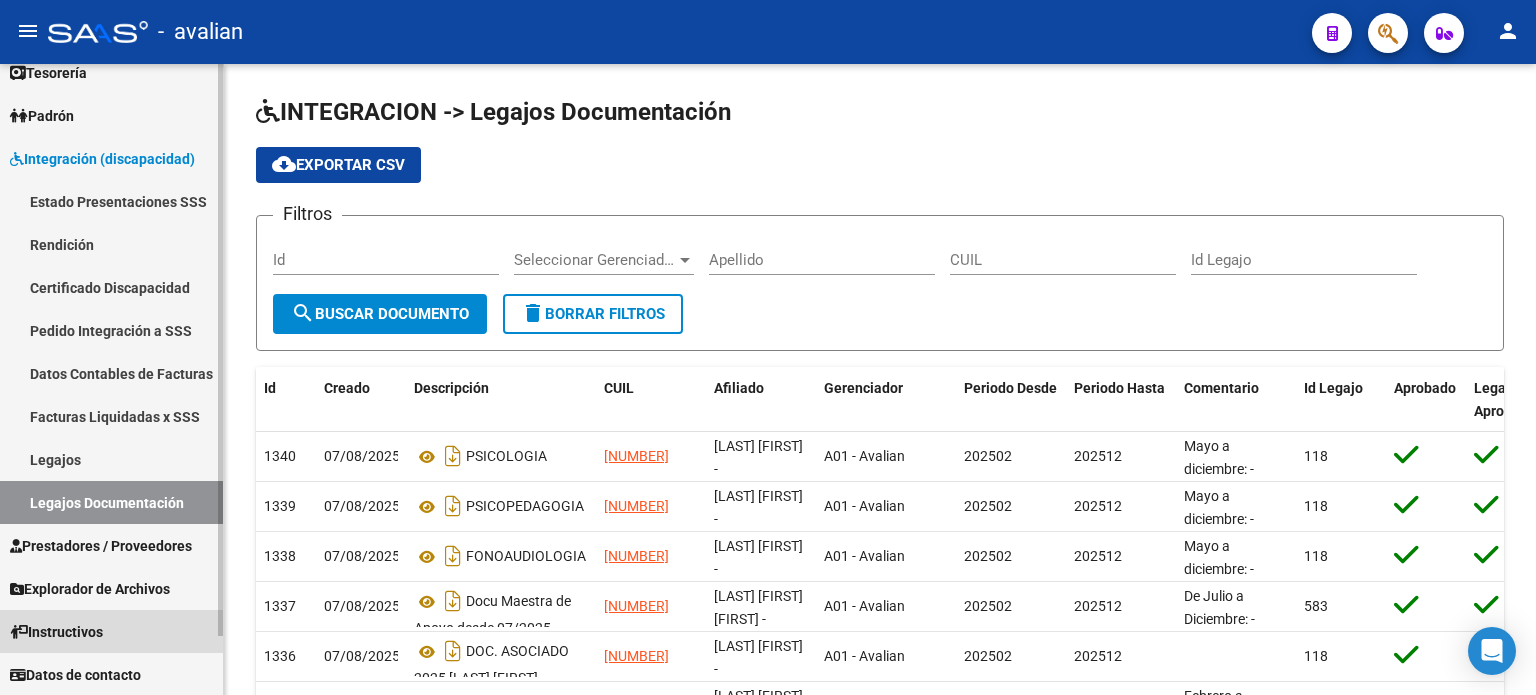 click on "Instructivos" at bounding box center (56, 632) 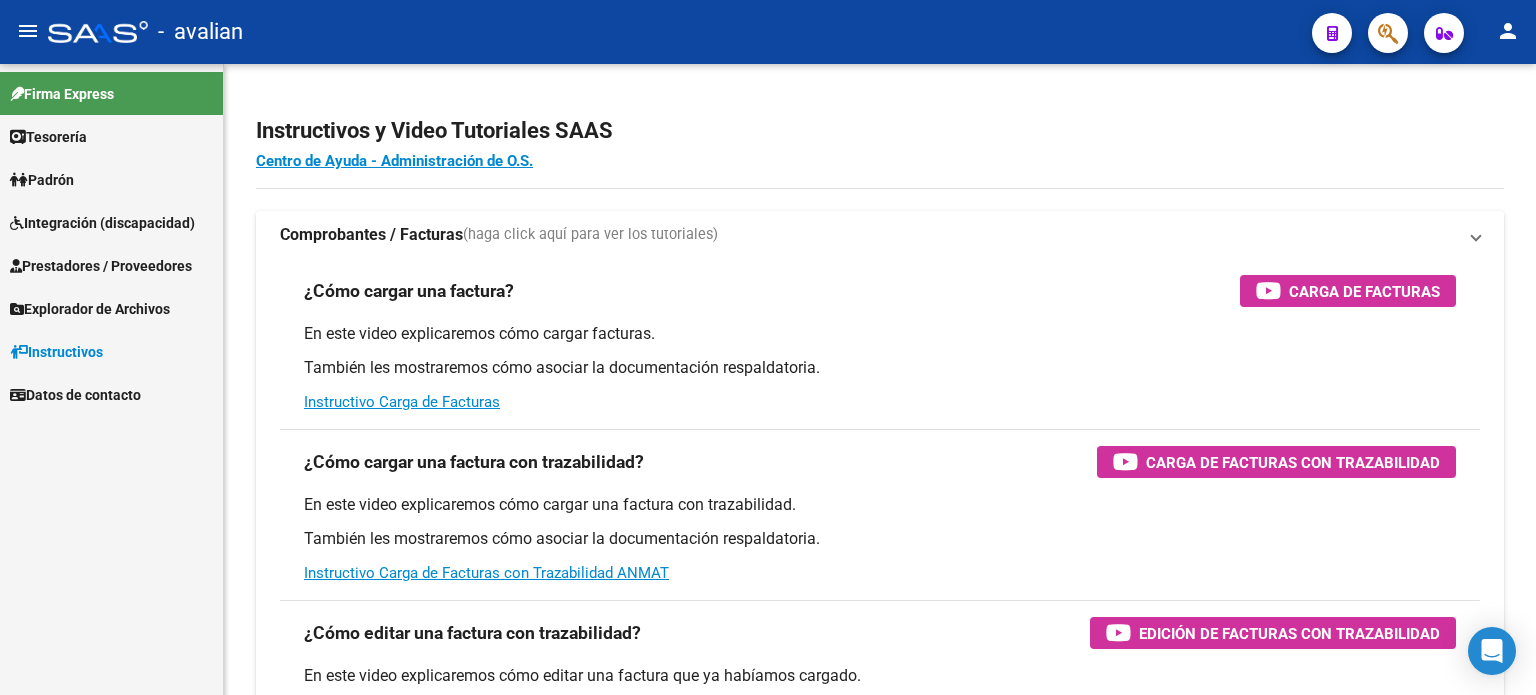 scroll, scrollTop: 0, scrollLeft: 0, axis: both 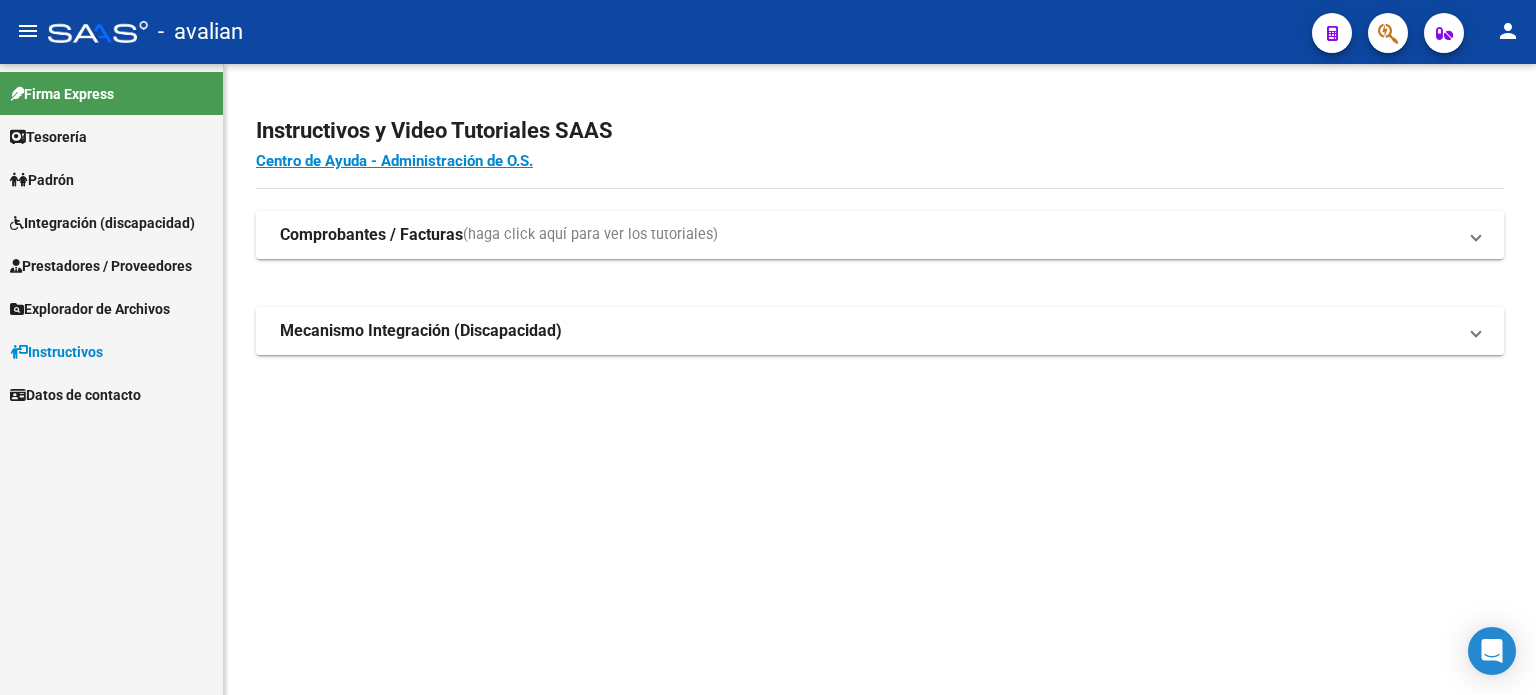click on "Mecanismo Integración (Discapacidad)" at bounding box center [421, 331] 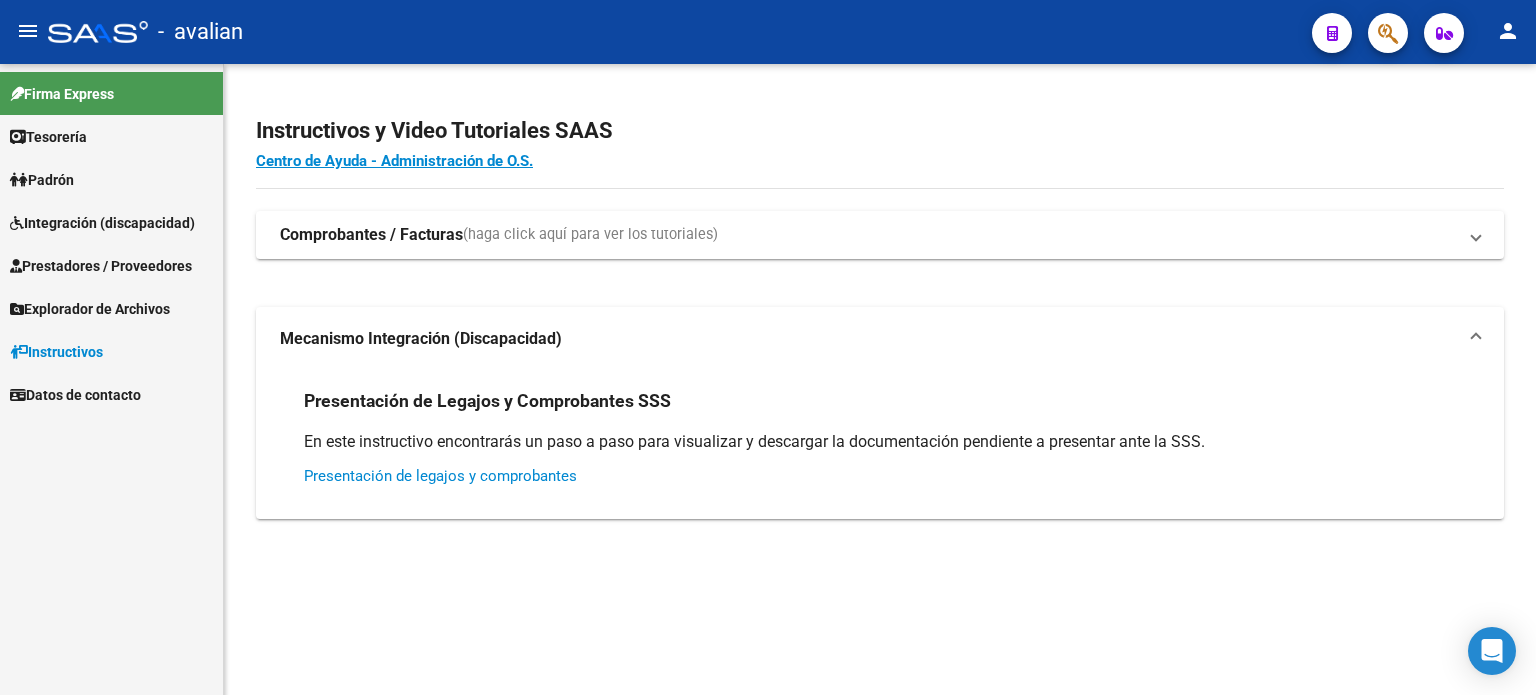 click on "Presentación de legajos y comprobantes" at bounding box center [440, 476] 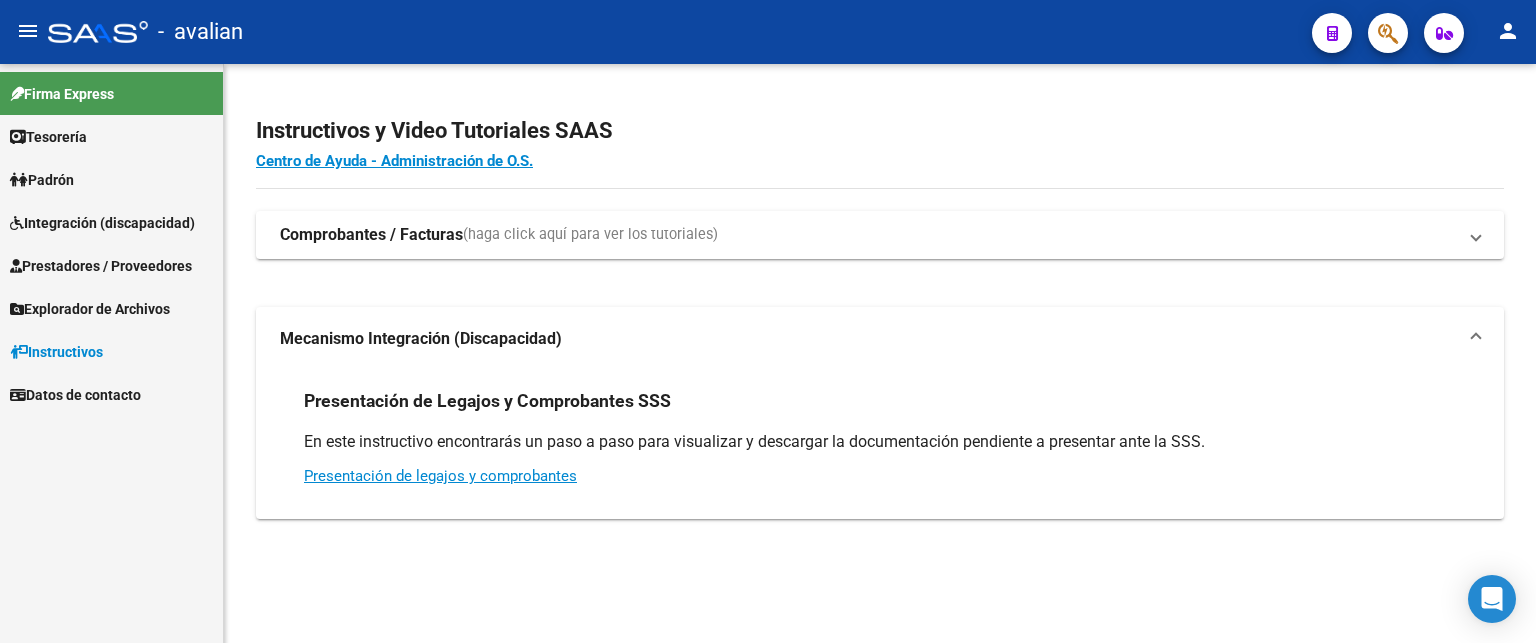 click on "Integración (discapacidad)" at bounding box center (102, 223) 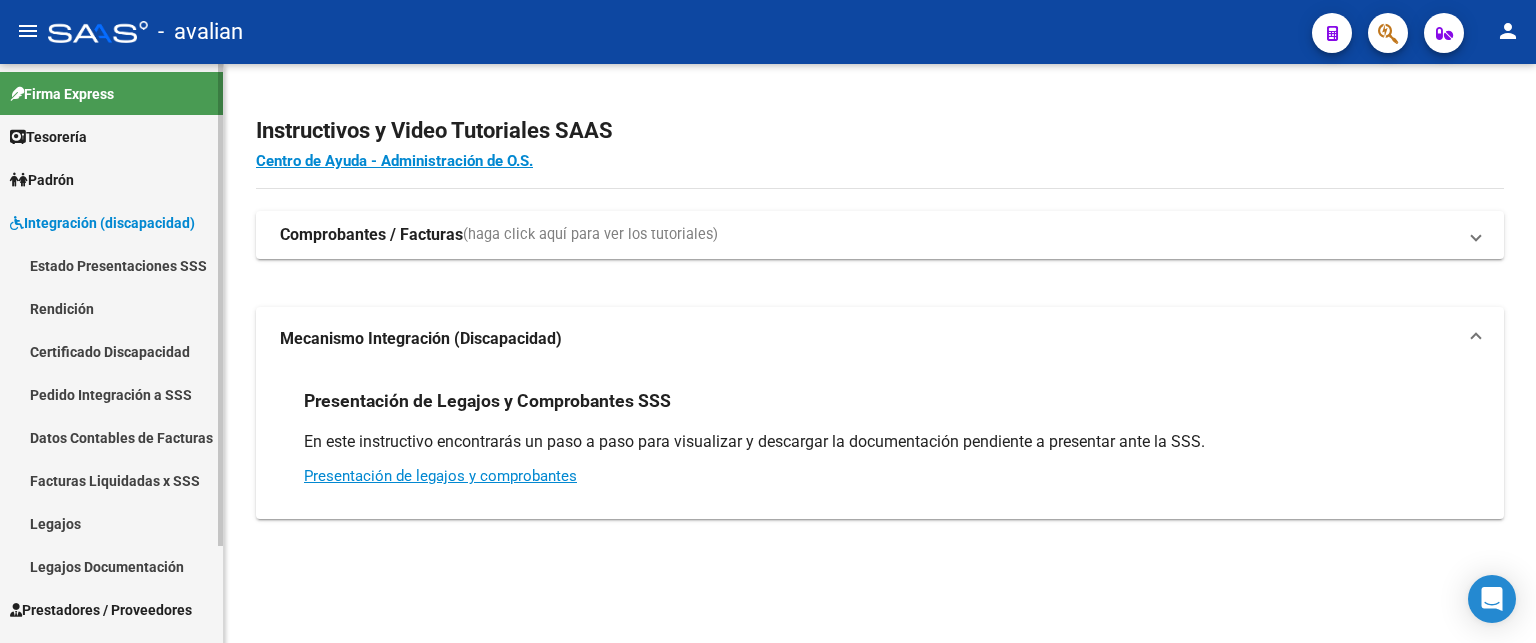 click on "Estado Presentaciones SSS" at bounding box center (111, 265) 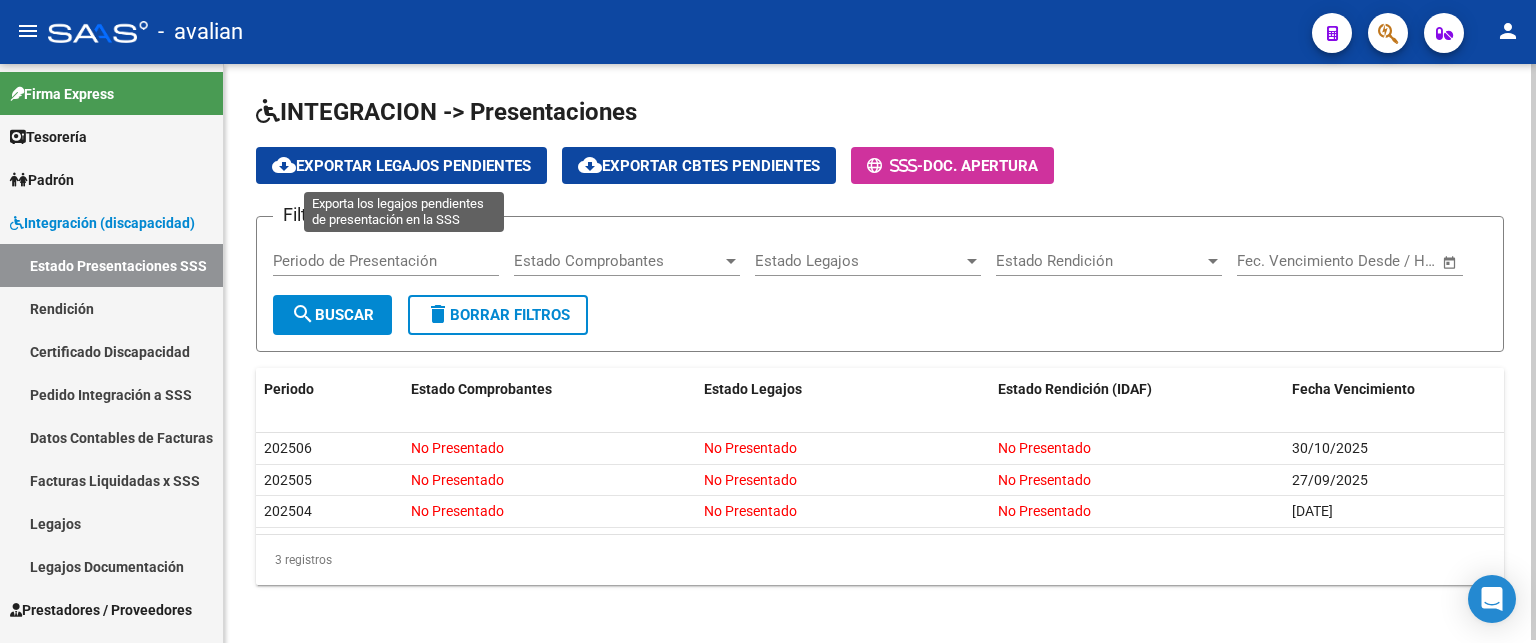 click on "cloud_download  Exportar Legajos Pendientes" 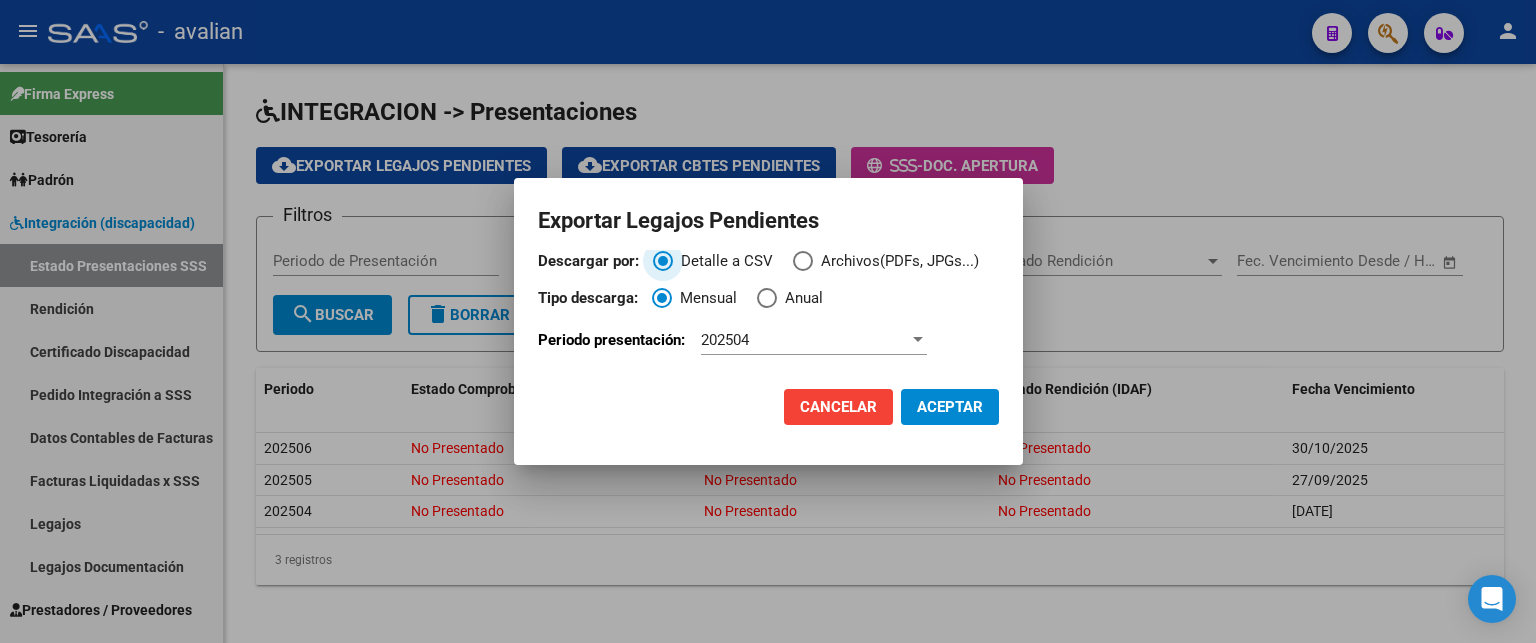 click at bounding box center [803, 261] 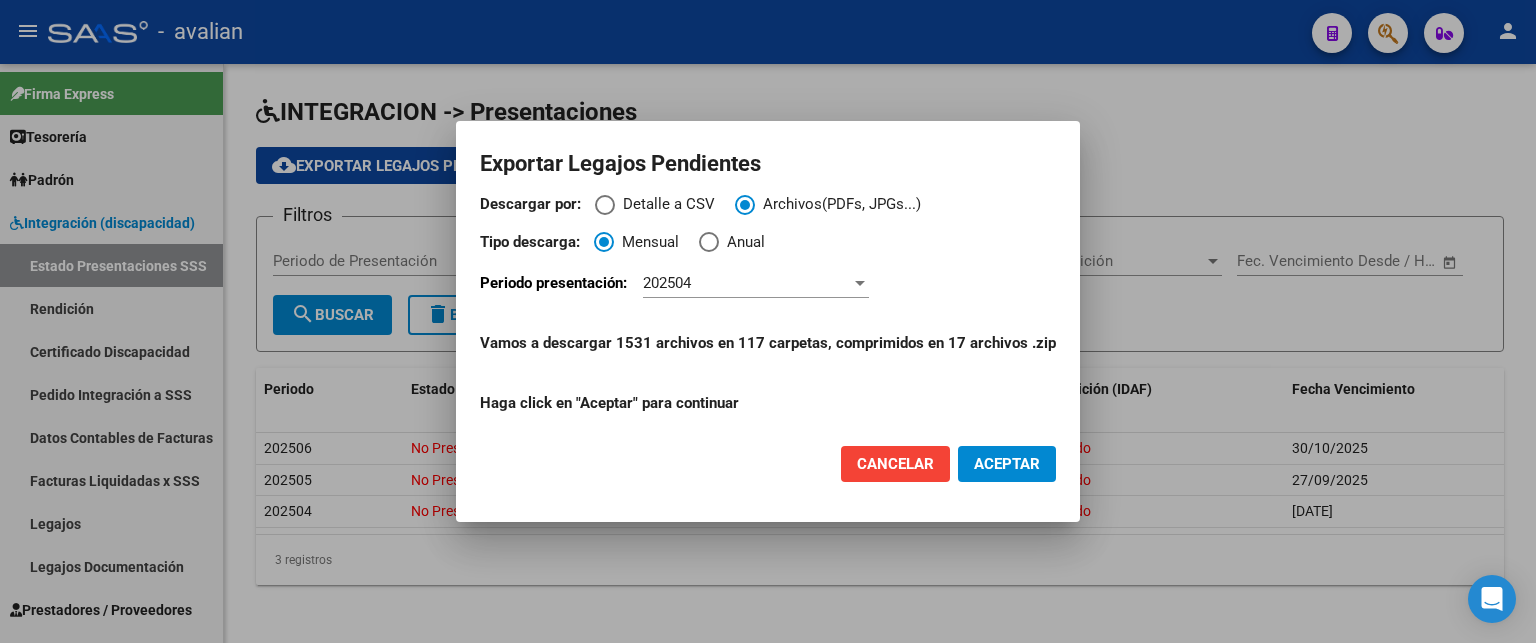 click on "Anual" at bounding box center (742, 247) 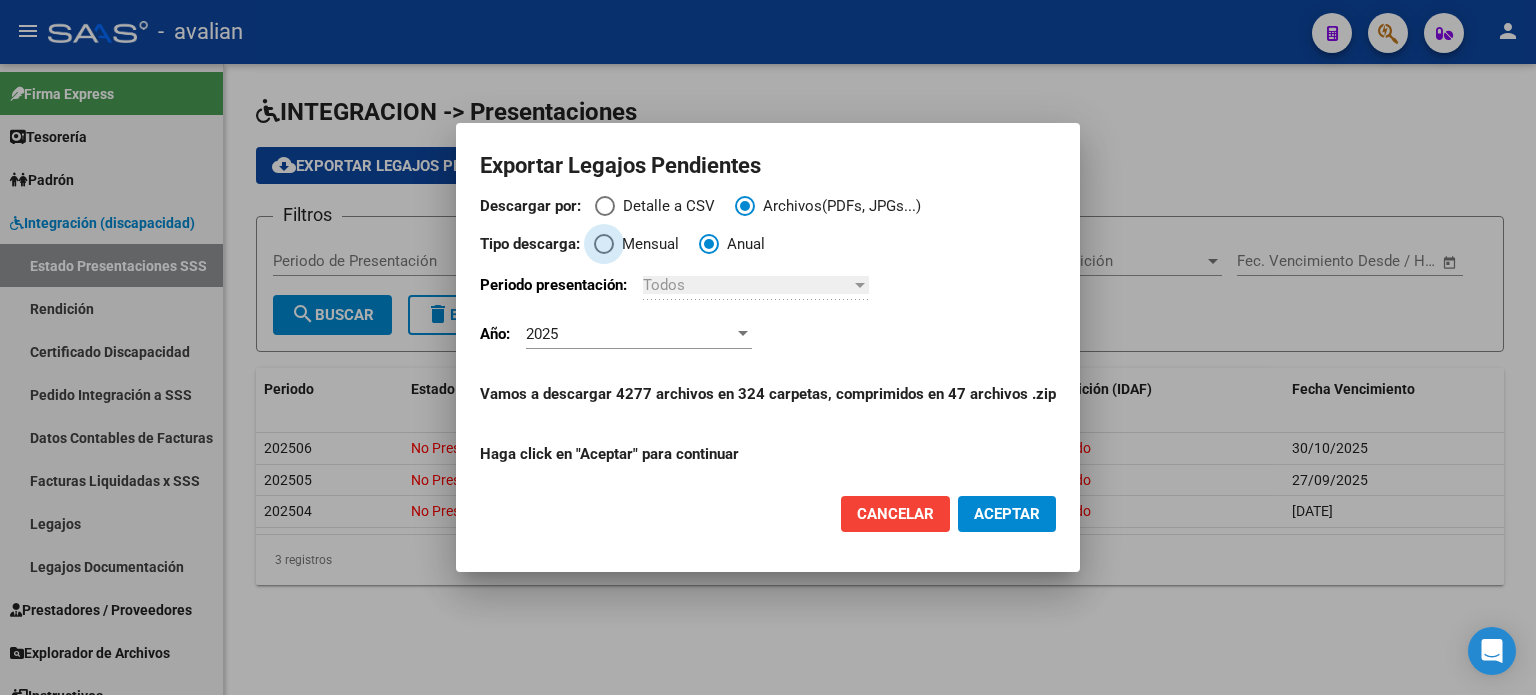 click at bounding box center [604, 244] 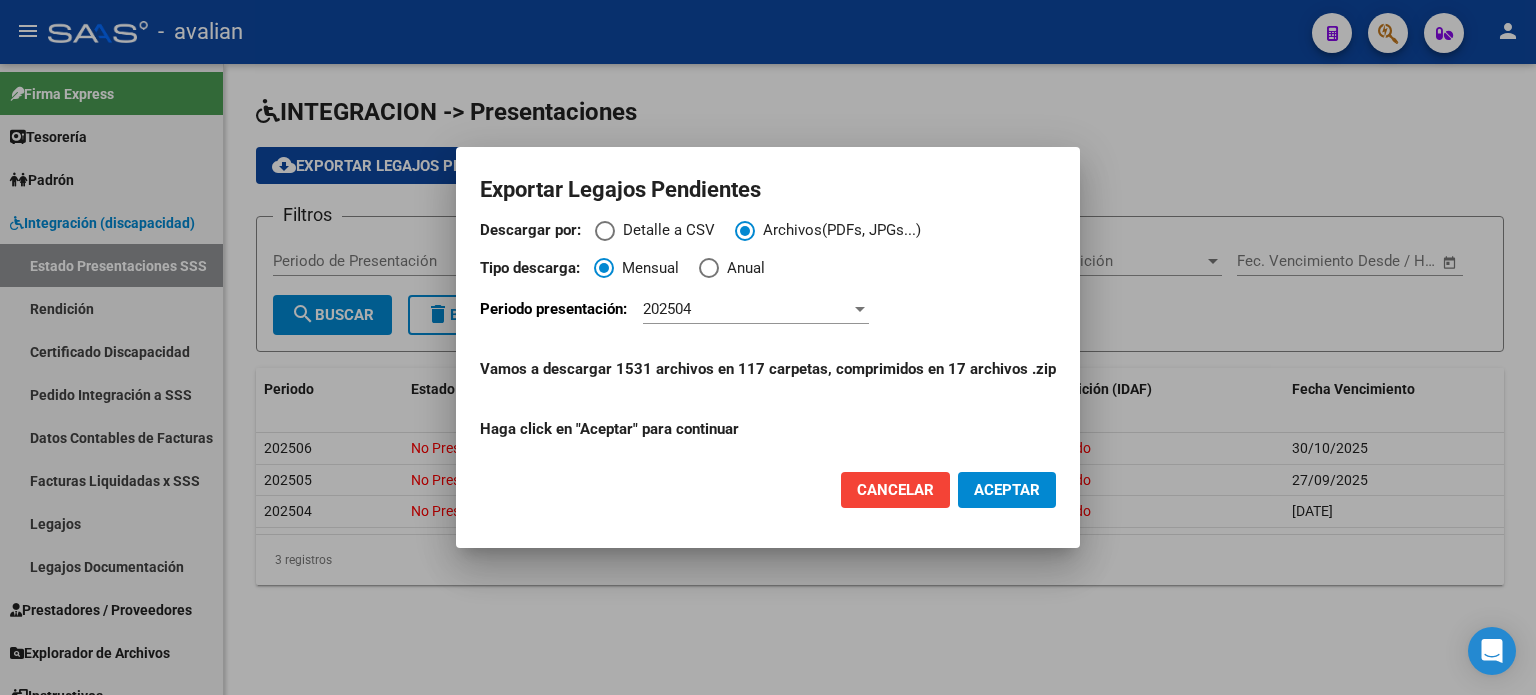 click on "202504" at bounding box center (747, 309) 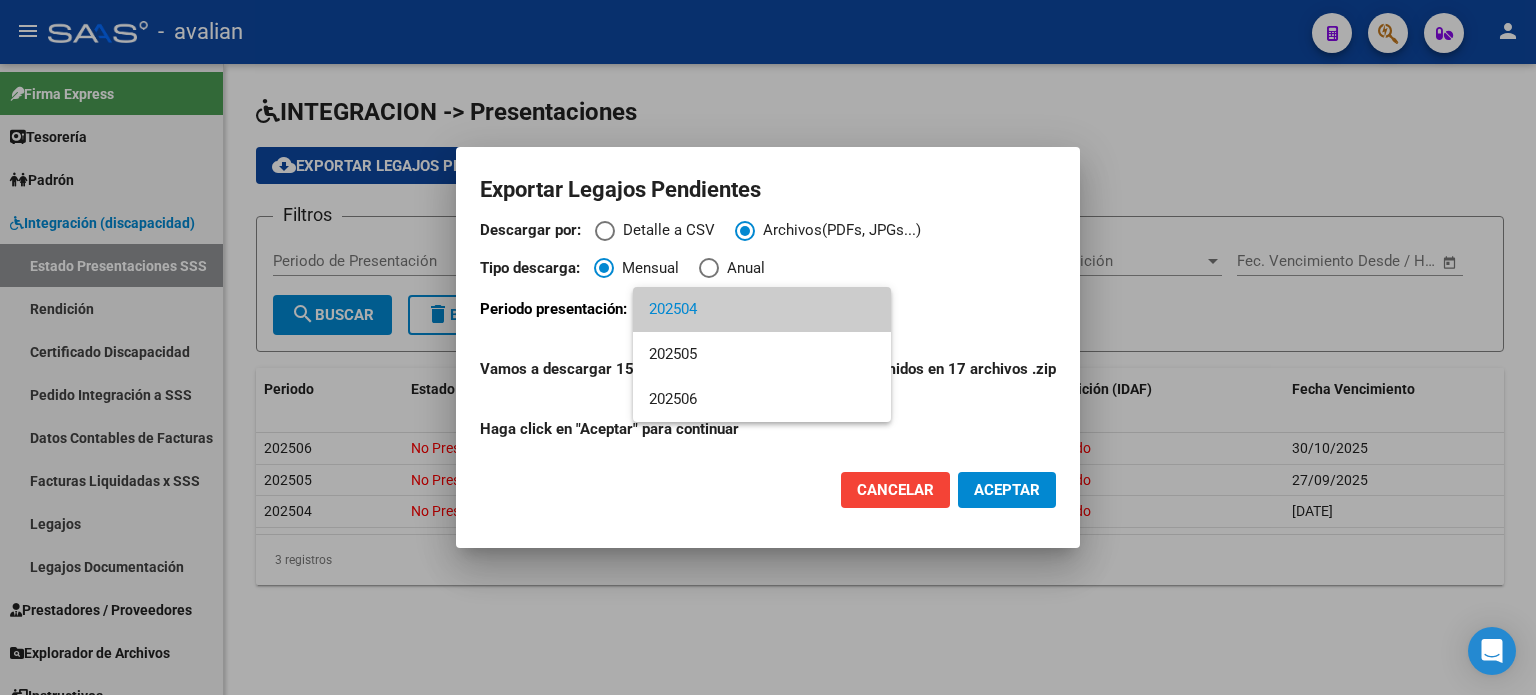 click on "202504" at bounding box center [762, 309] 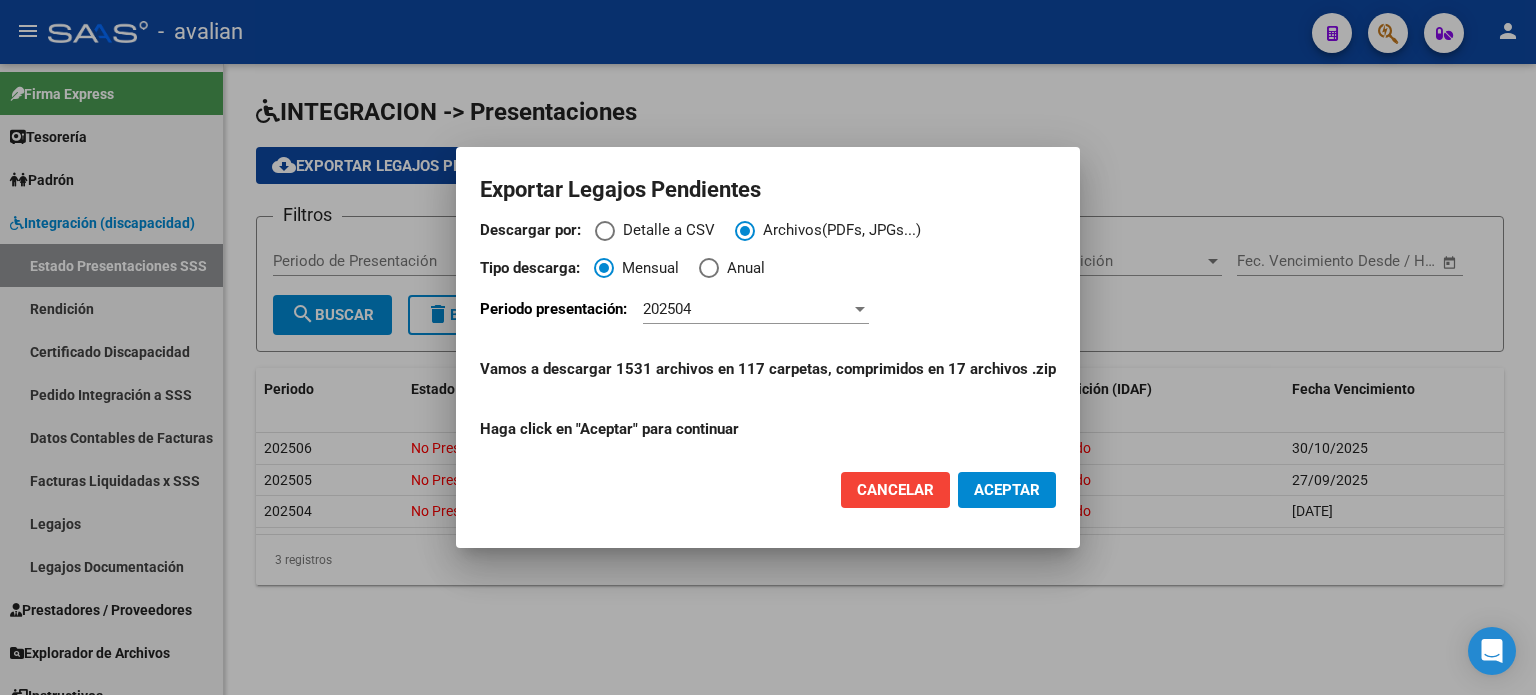click on "202504" at bounding box center (756, 309) 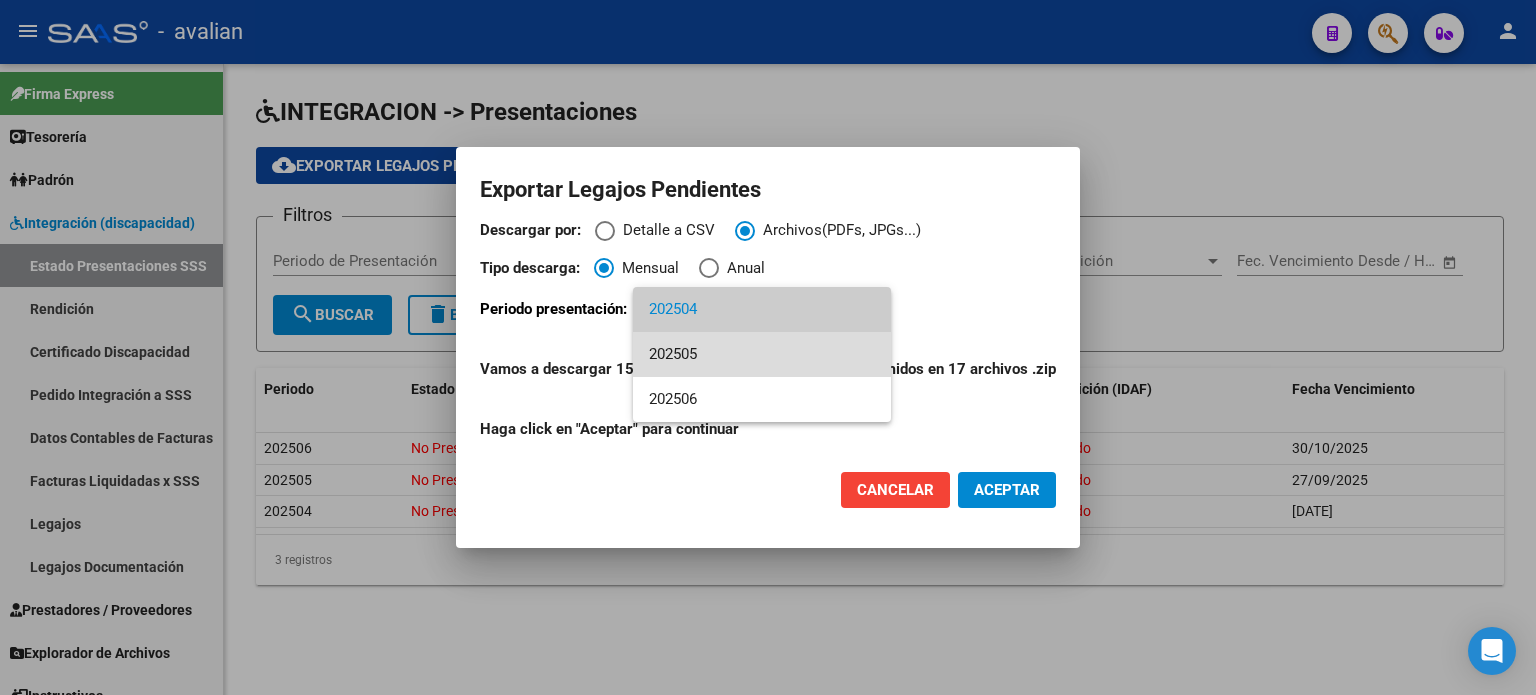 click on "202505" at bounding box center (762, 354) 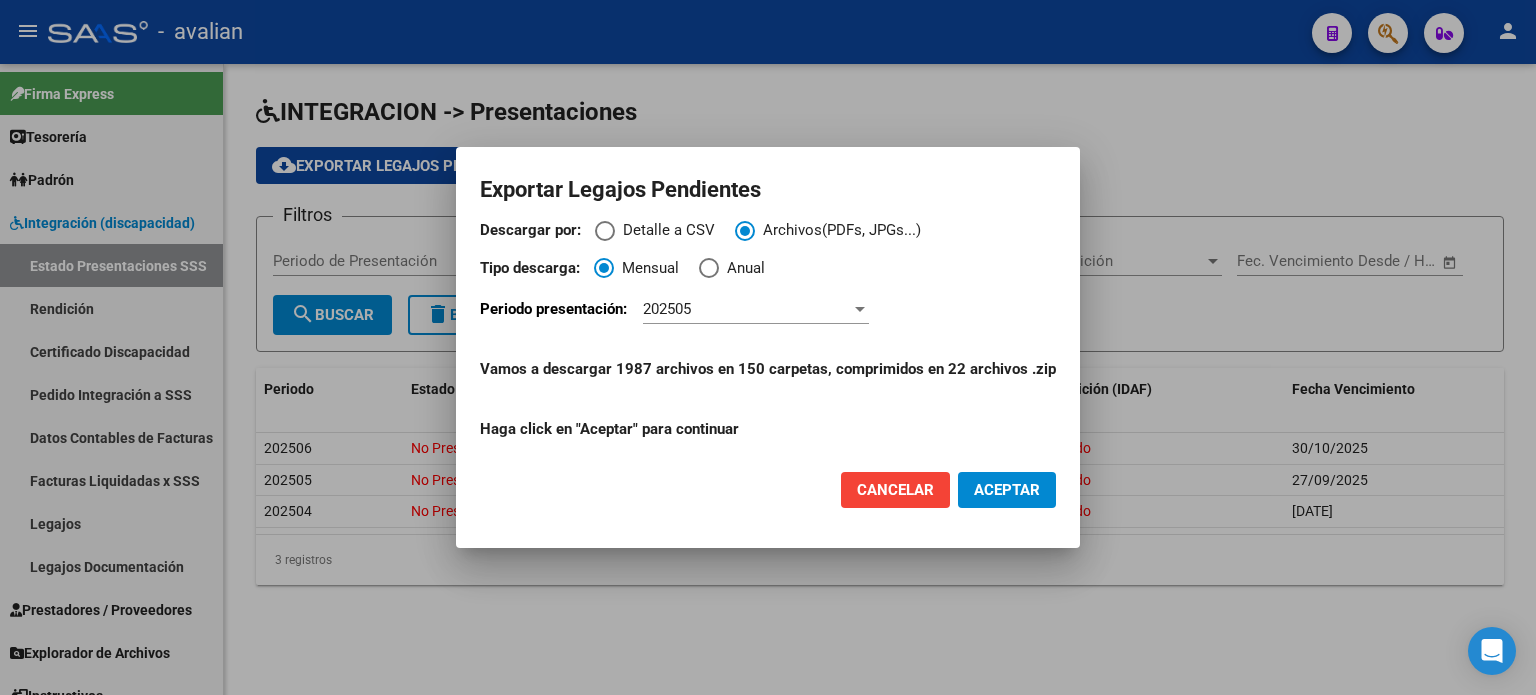 click on "202505" at bounding box center [747, 309] 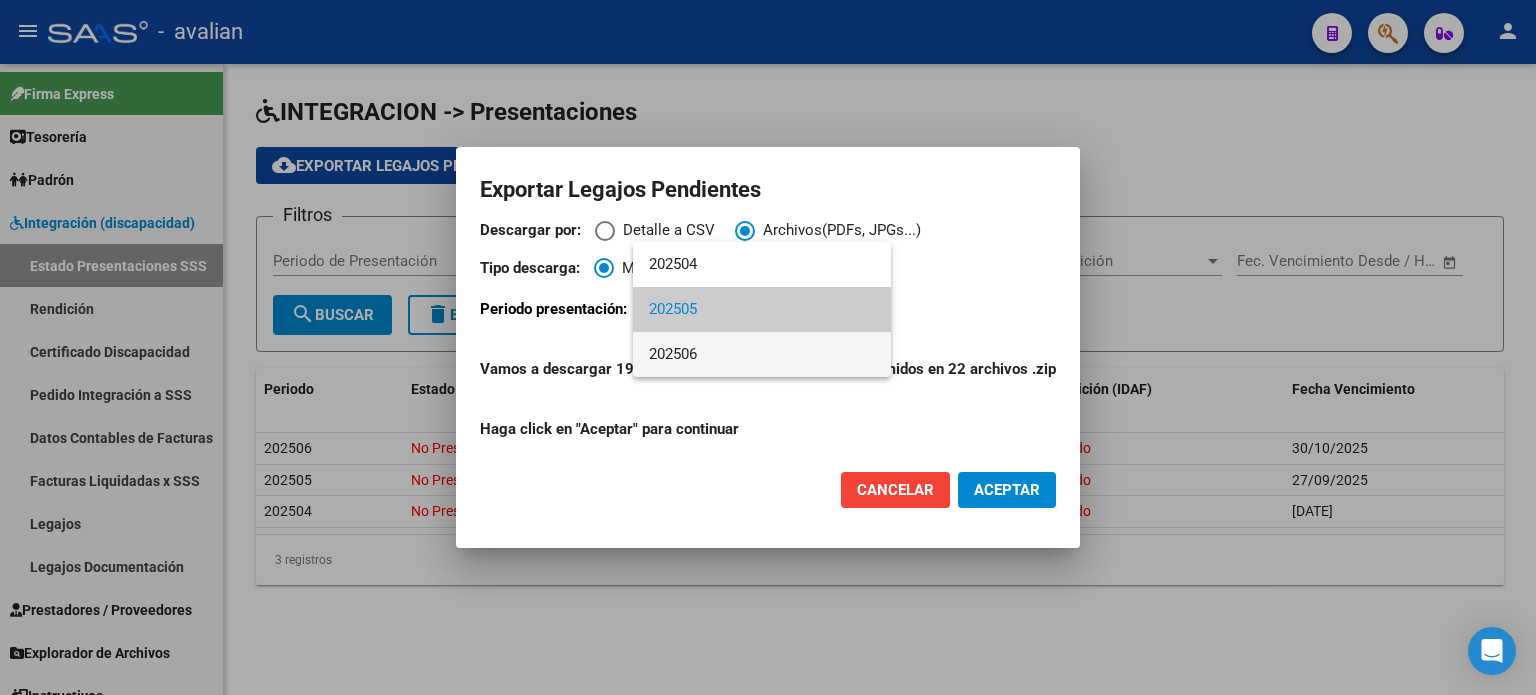 click on "202506" at bounding box center [762, 354] 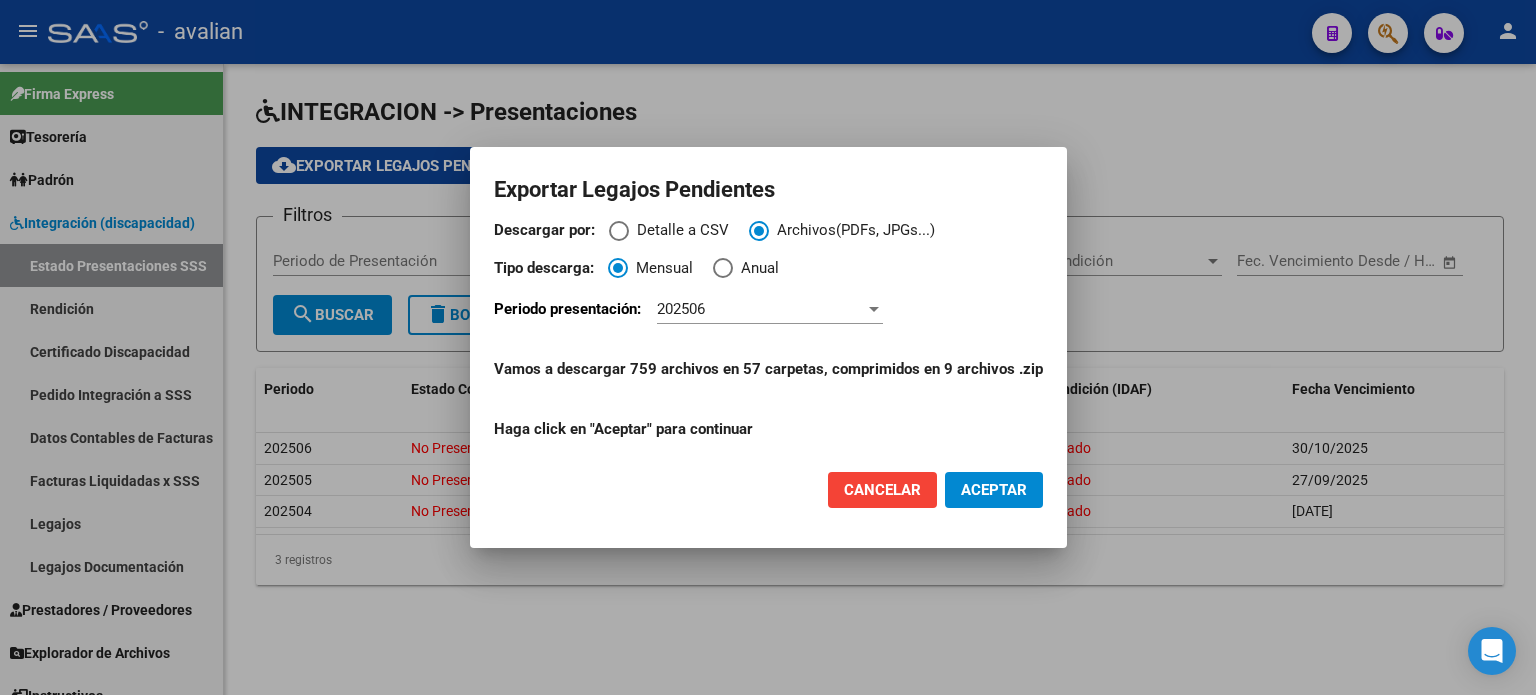 drag, startPoint x: 700, startPoint y: 328, endPoint x: 710, endPoint y: 323, distance: 11.18034 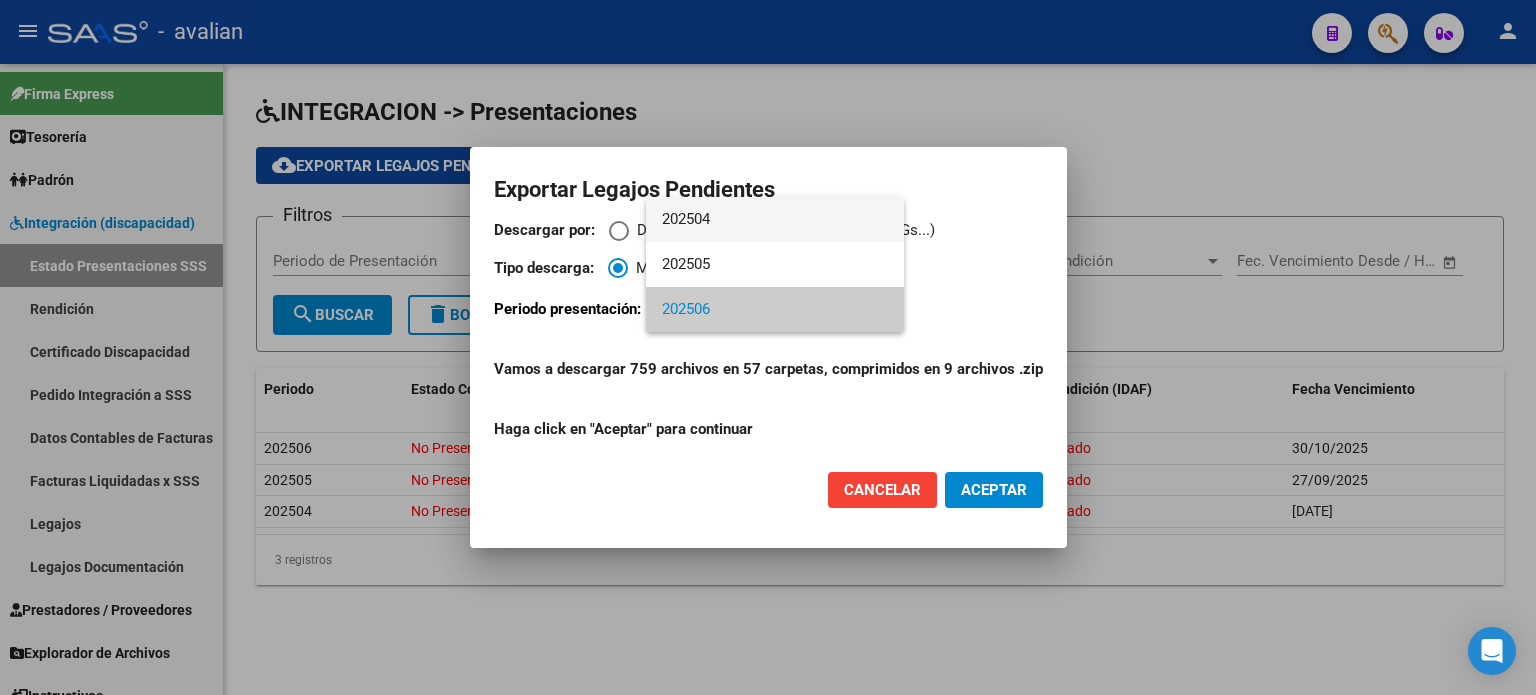 click on "202504" at bounding box center (775, 219) 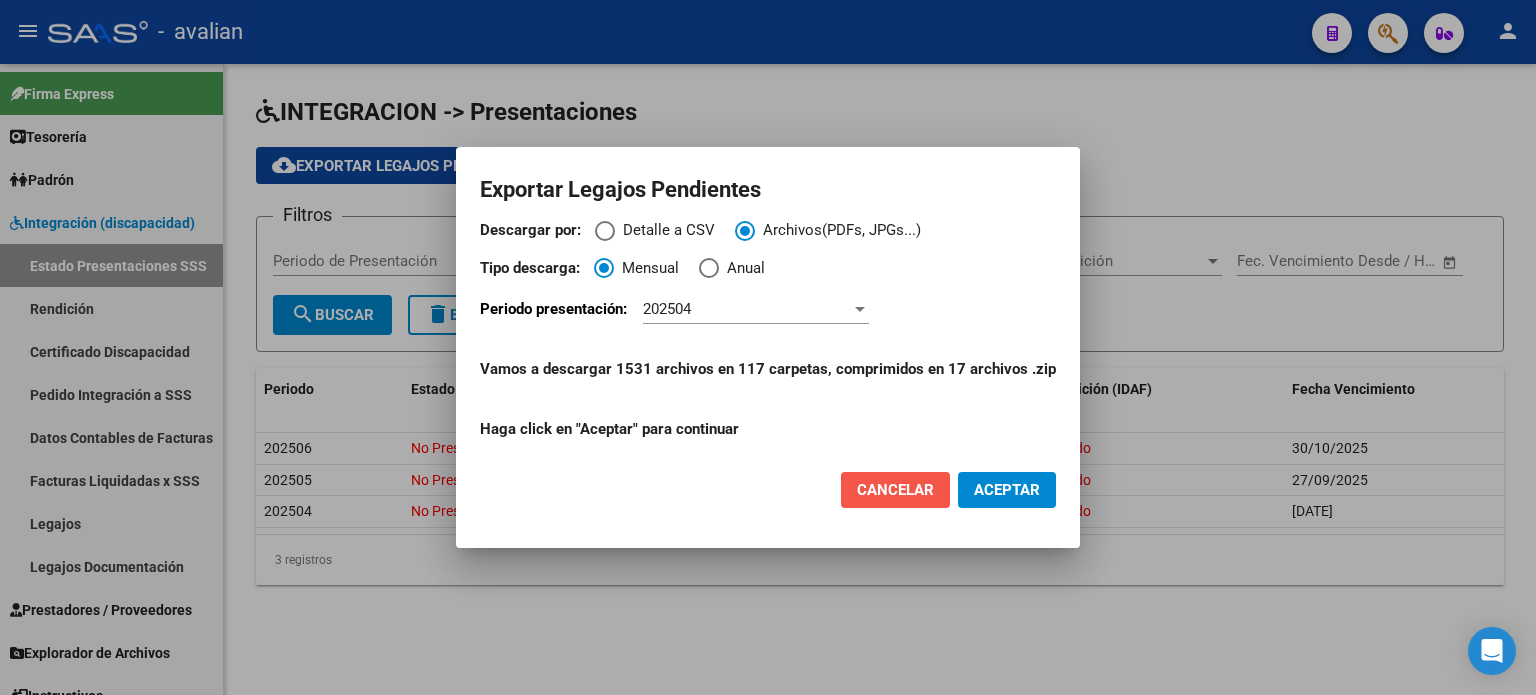 click on "Cancelar" 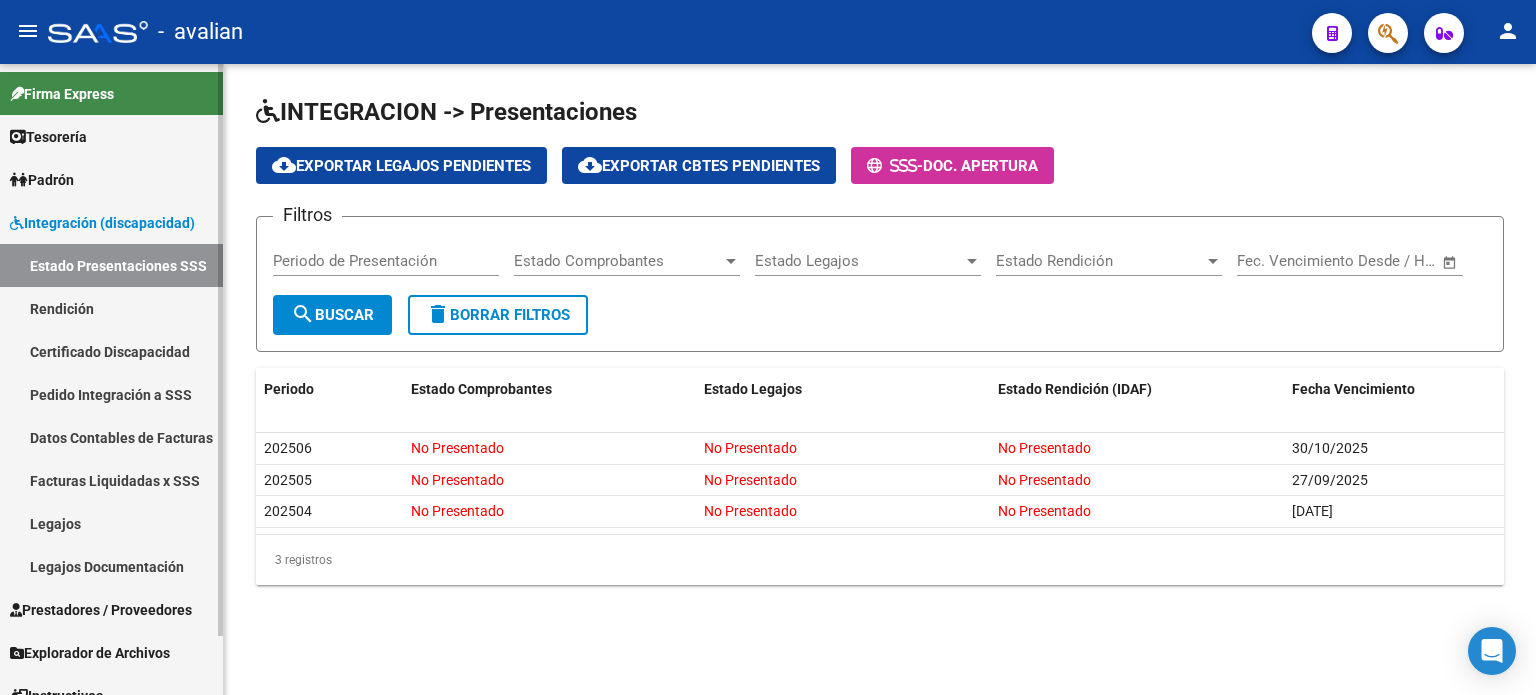 click on "Firma Express" at bounding box center (111, 93) 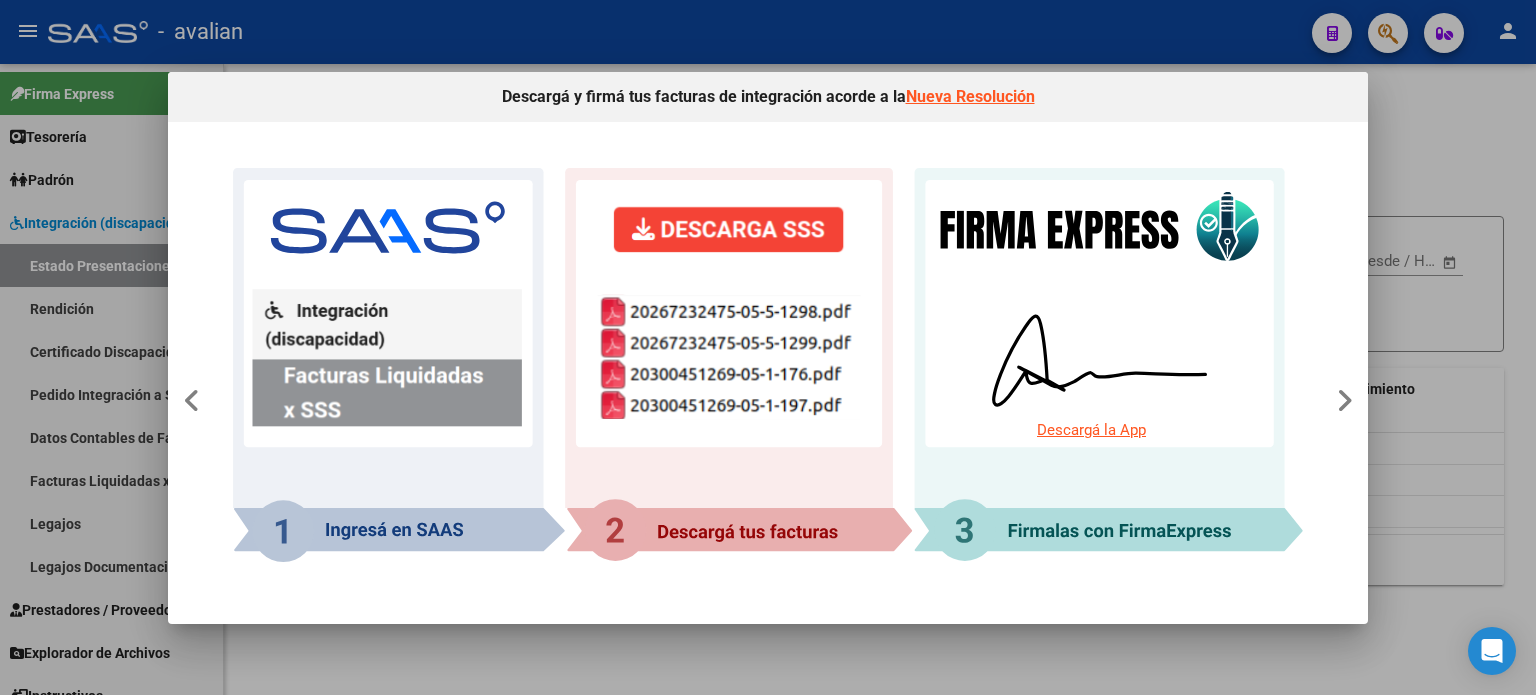 click on "Descargá y firmá tus facturas de integración acorde a la  Nueva Resolución" at bounding box center (768, 97) 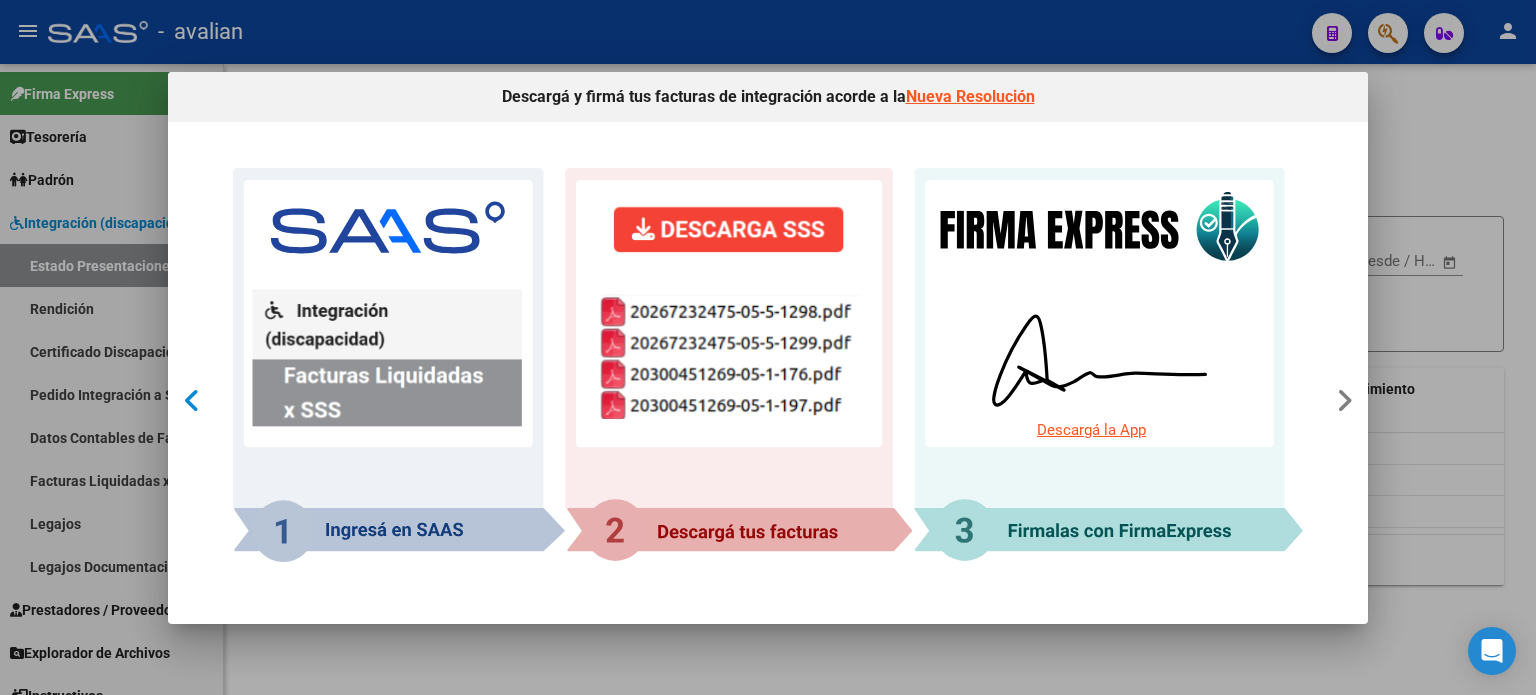 click at bounding box center (192, 401) 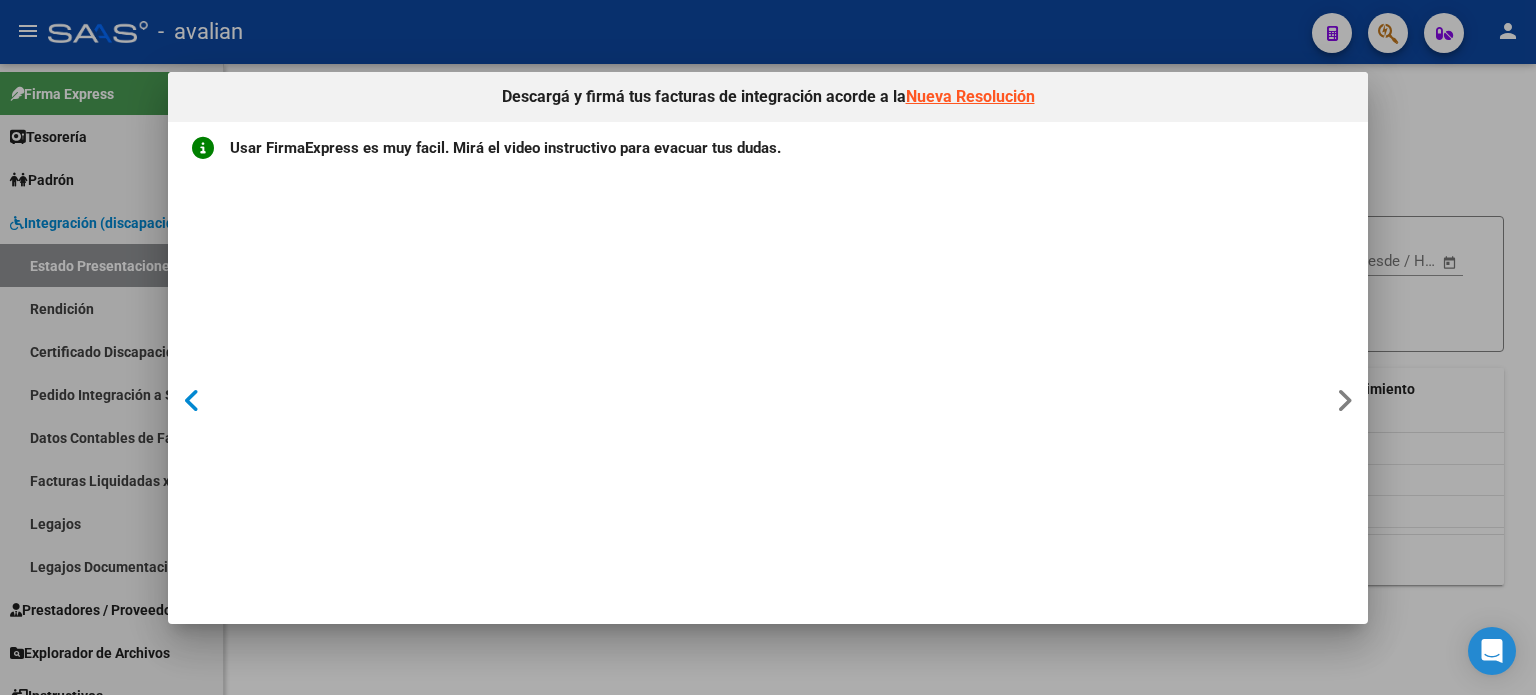 click at bounding box center (192, 401) 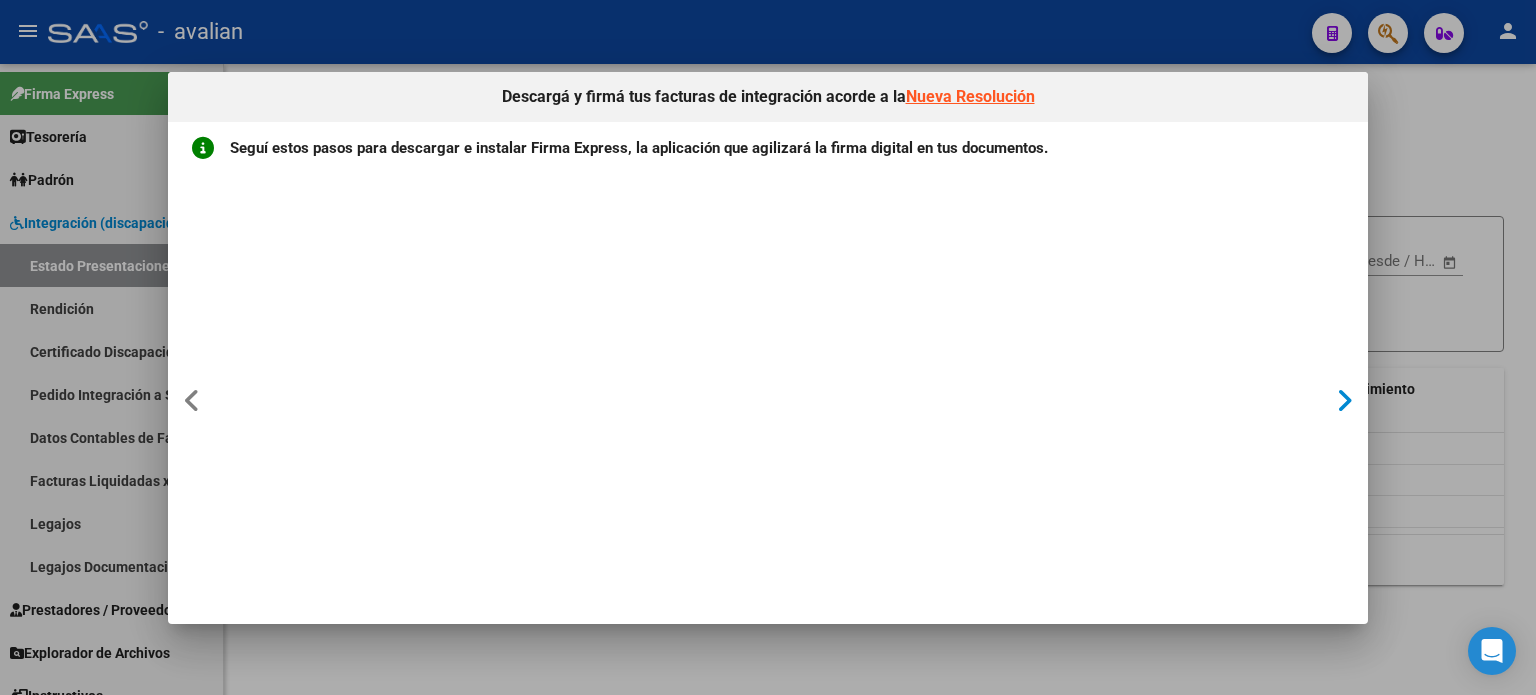 click at bounding box center [1344, 401] 